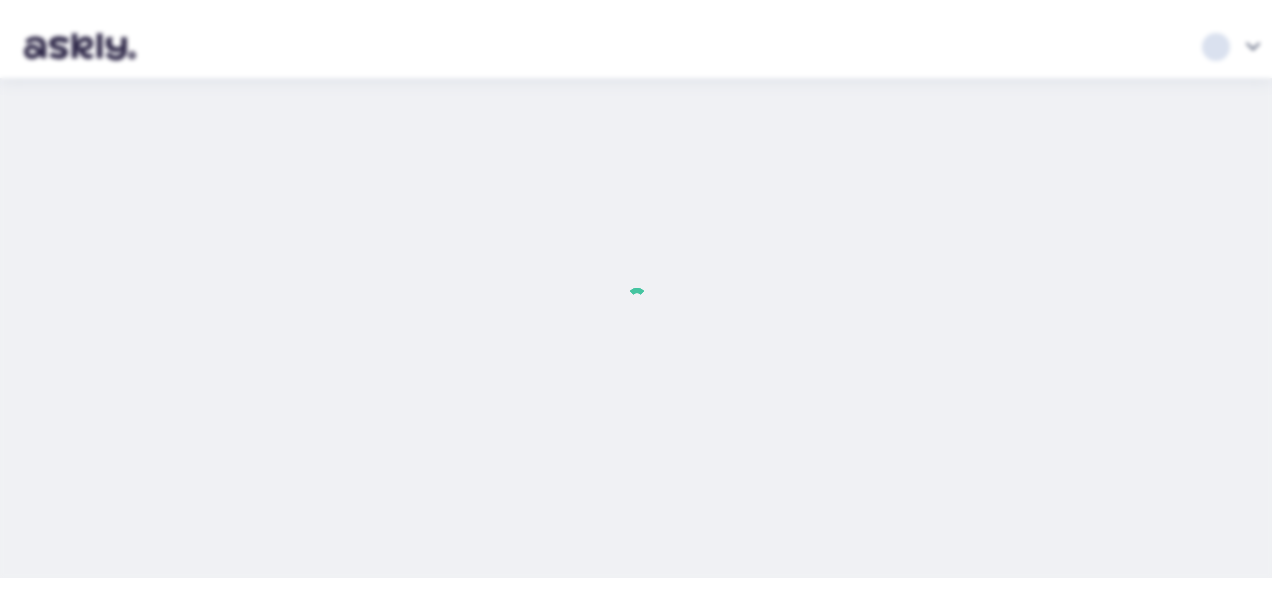 scroll, scrollTop: 0, scrollLeft: 0, axis: both 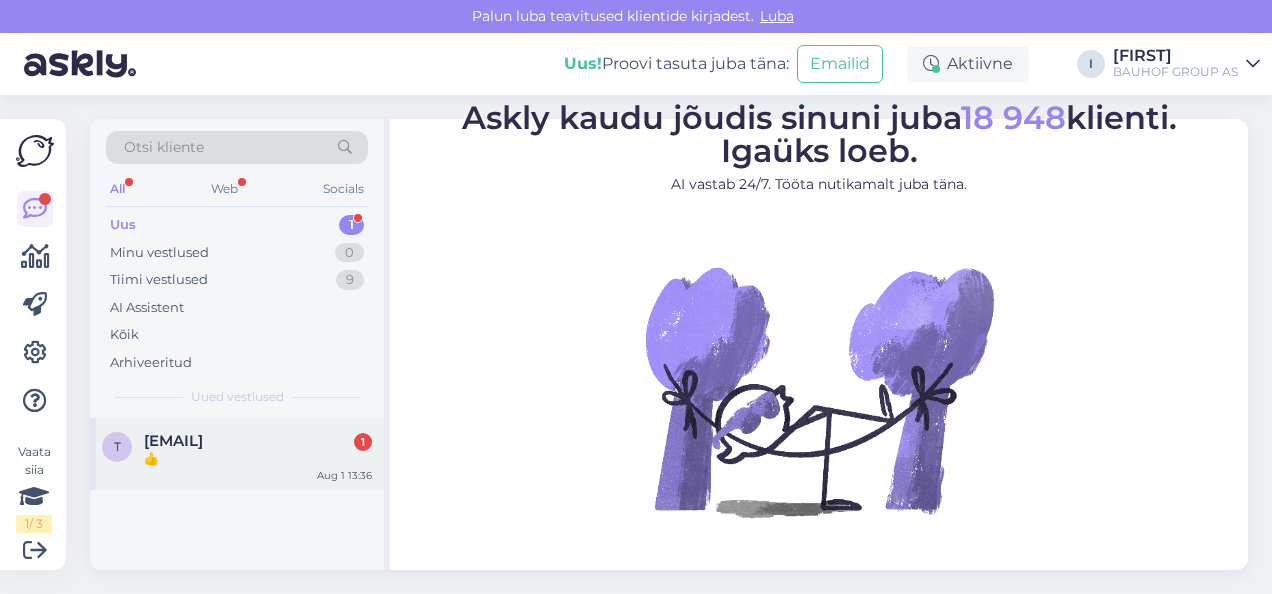 click on "👍" at bounding box center (258, 459) 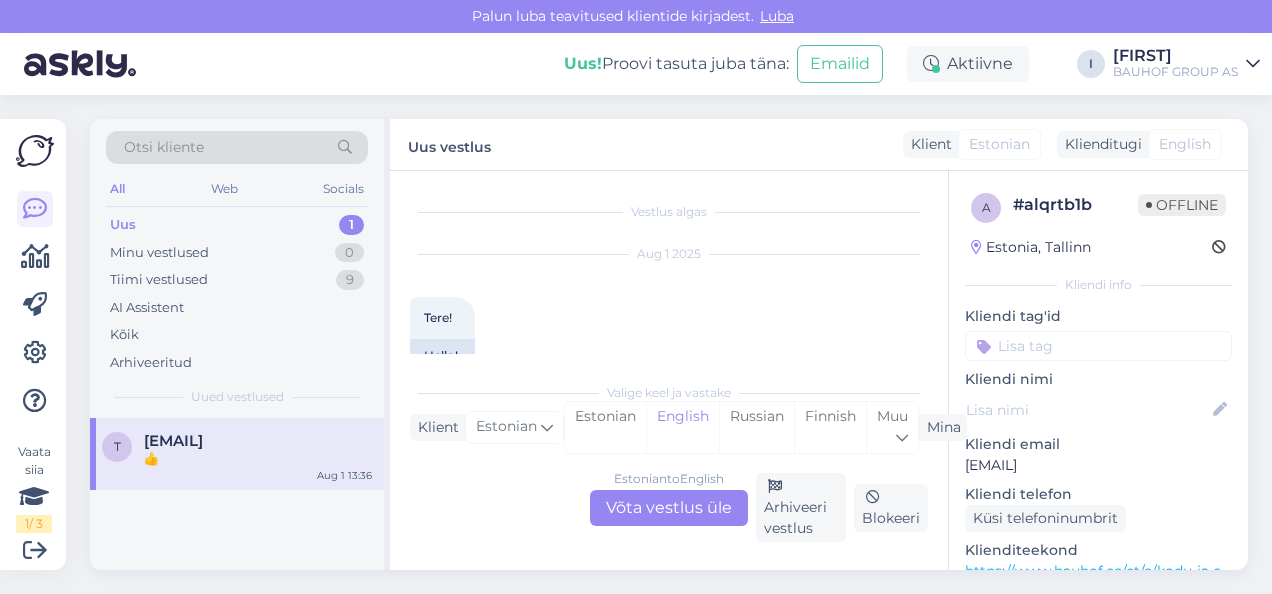 scroll, scrollTop: 628, scrollLeft: 0, axis: vertical 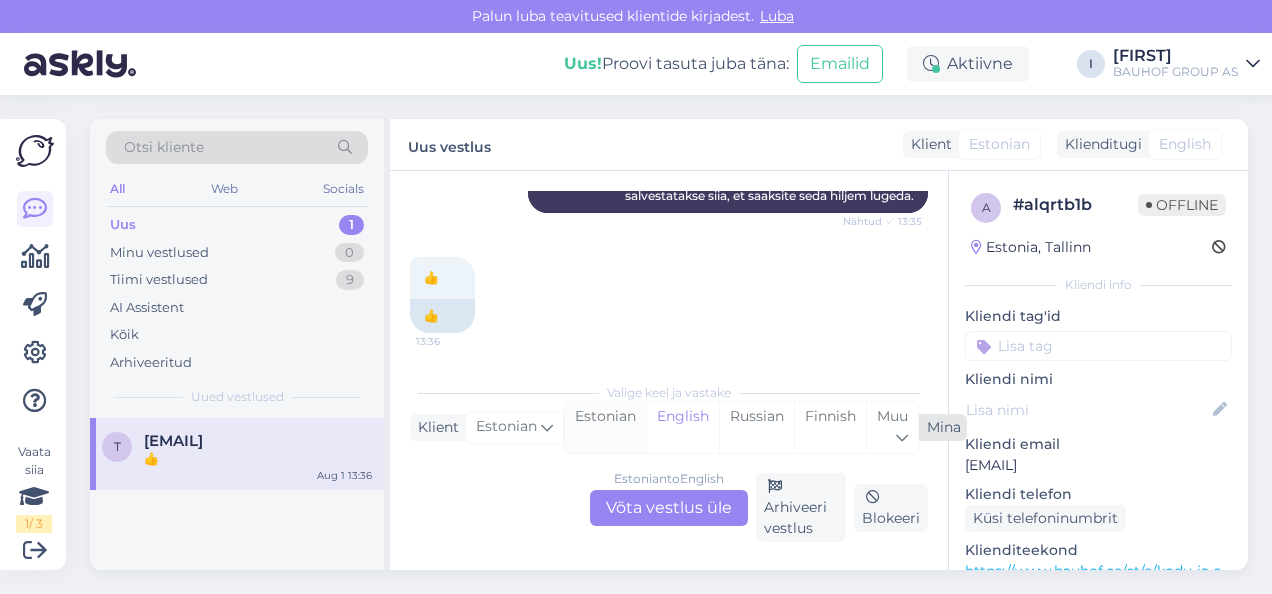 click on "Estonian" at bounding box center [605, 427] 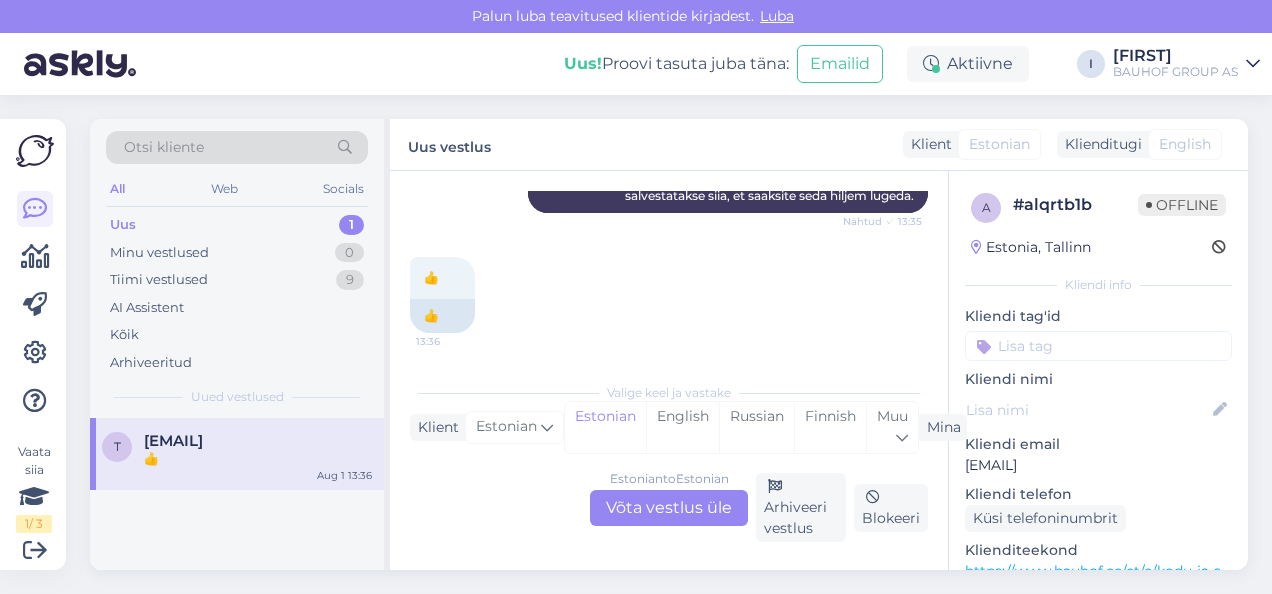 click on "Estonian  to  Estonian Võta vestlus üle" at bounding box center (669, 508) 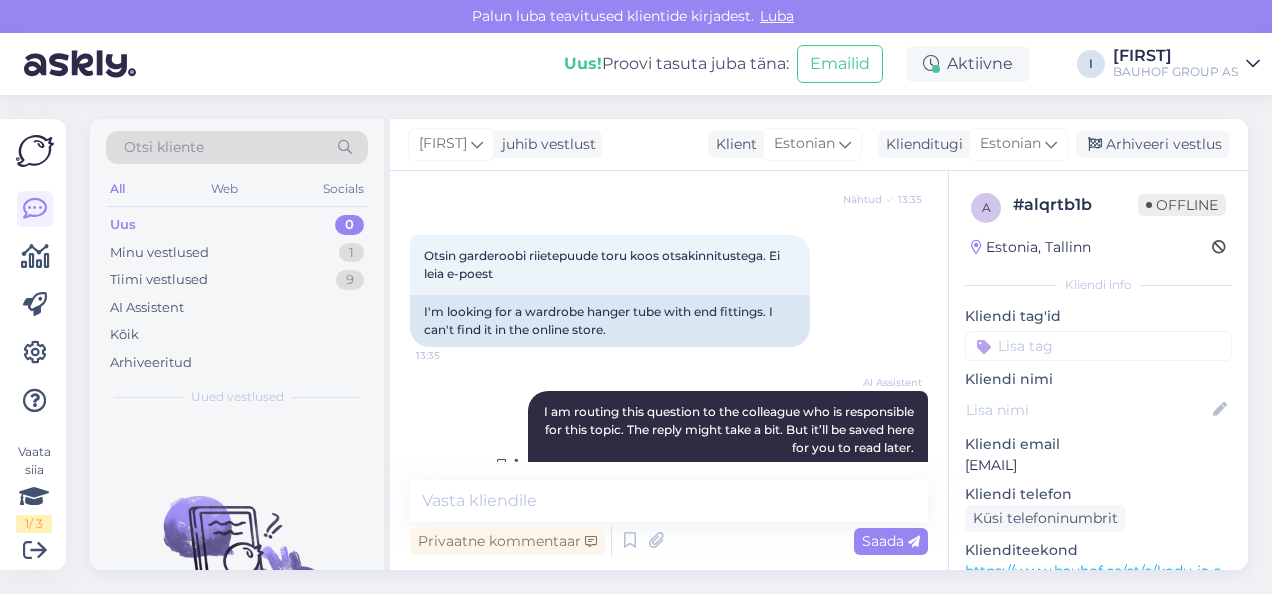 scroll, scrollTop: 221, scrollLeft: 0, axis: vertical 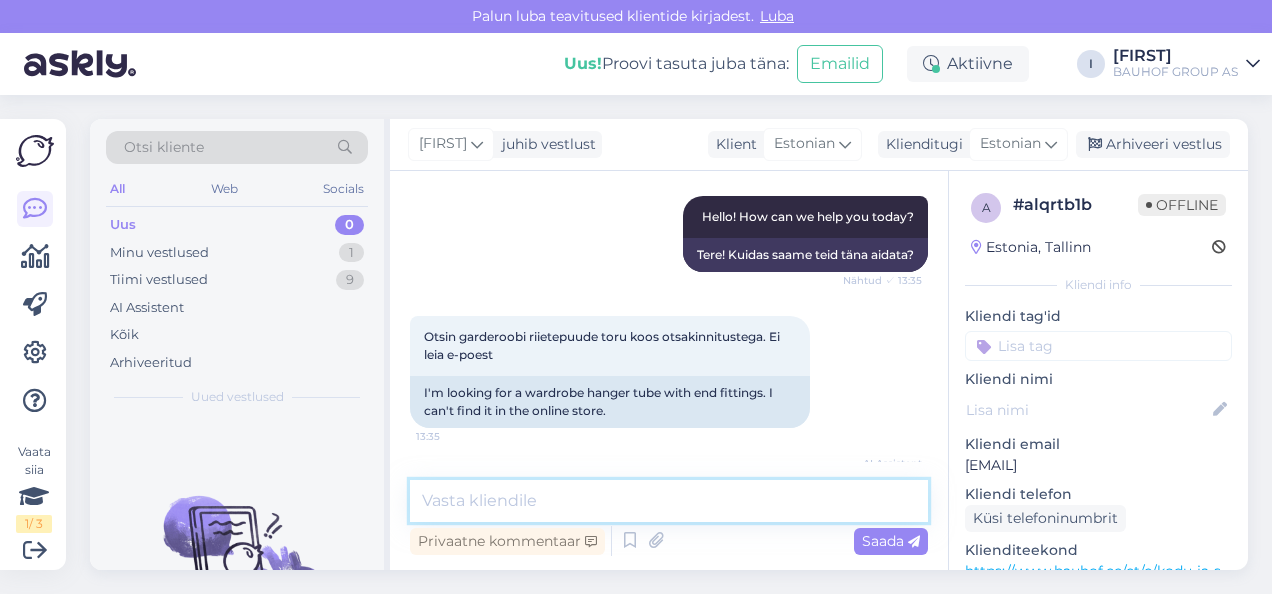 click at bounding box center (669, 501) 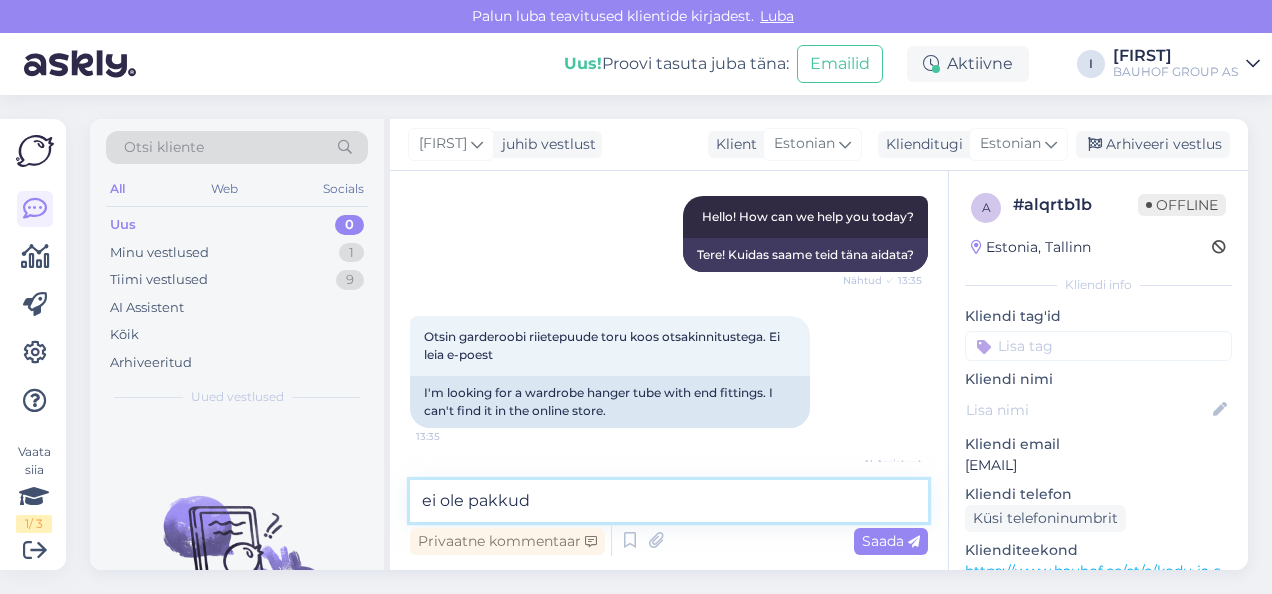 type on "ei ole pakkuda" 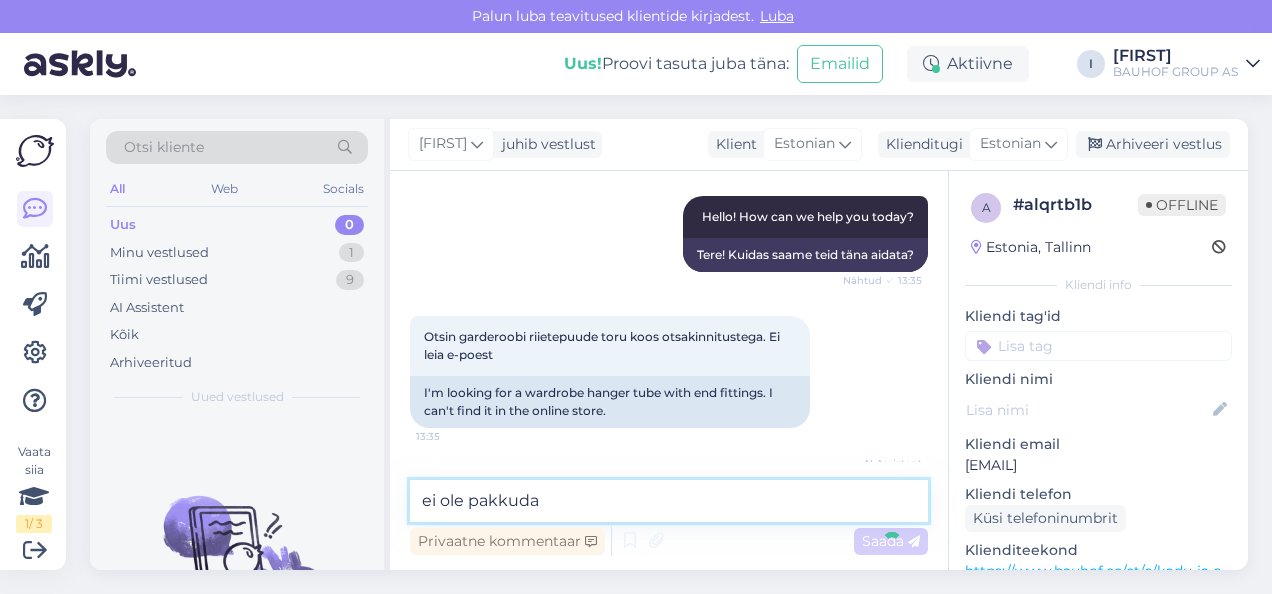 type 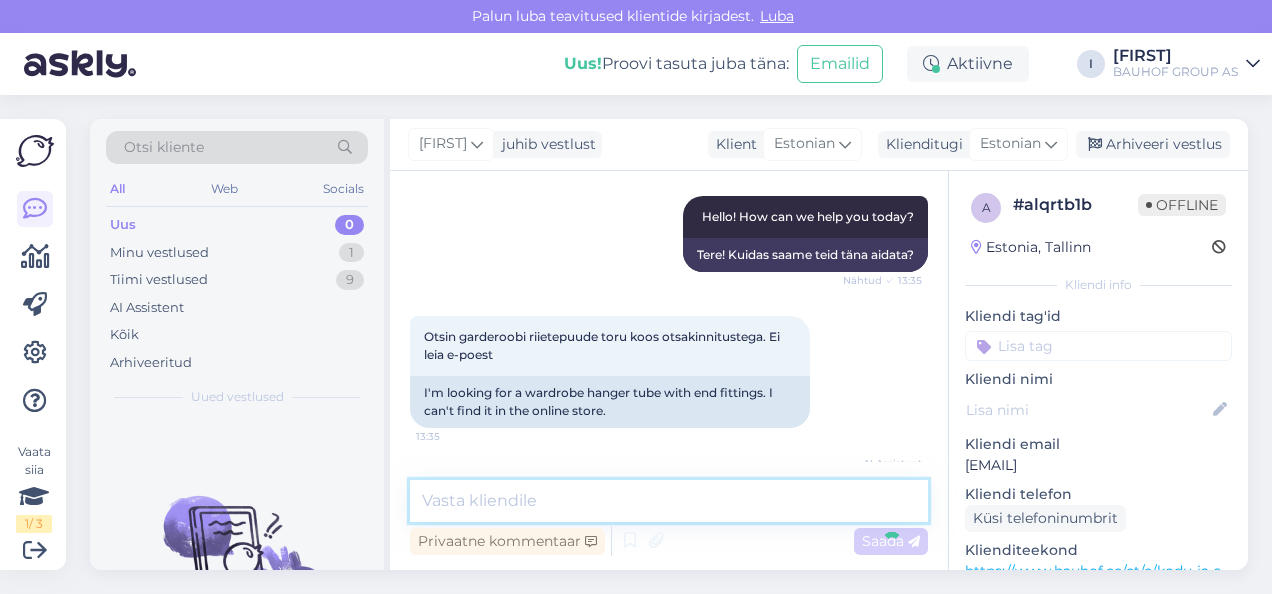 scroll, scrollTop: 606, scrollLeft: 0, axis: vertical 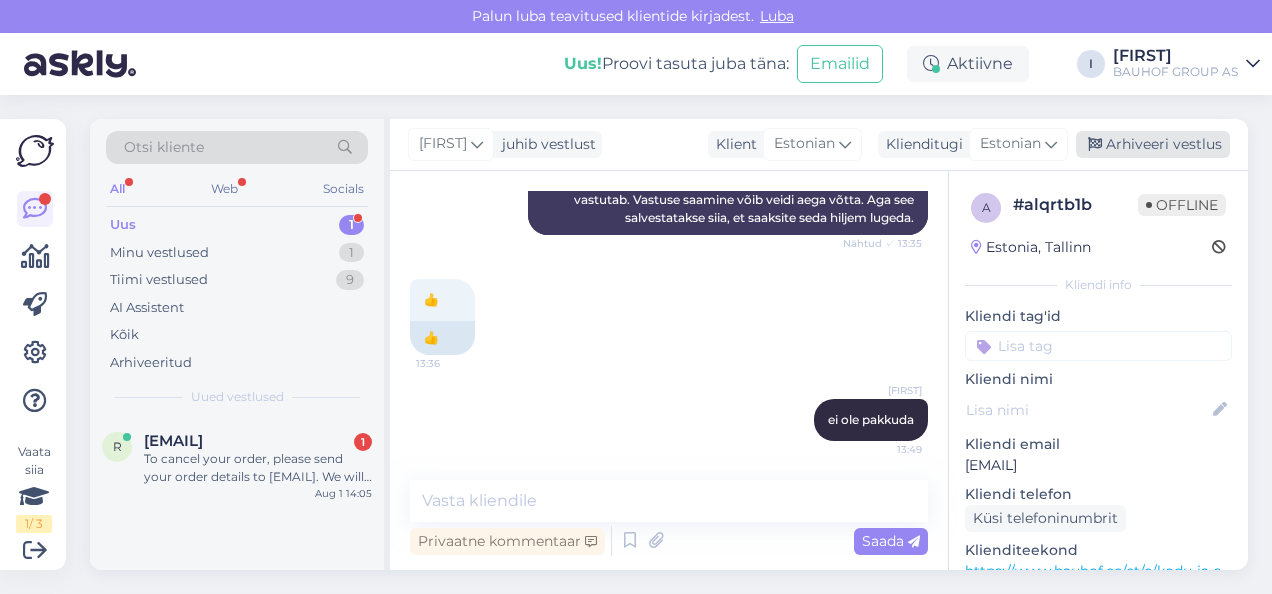 click on "Arhiveeri vestlus" at bounding box center [1153, 144] 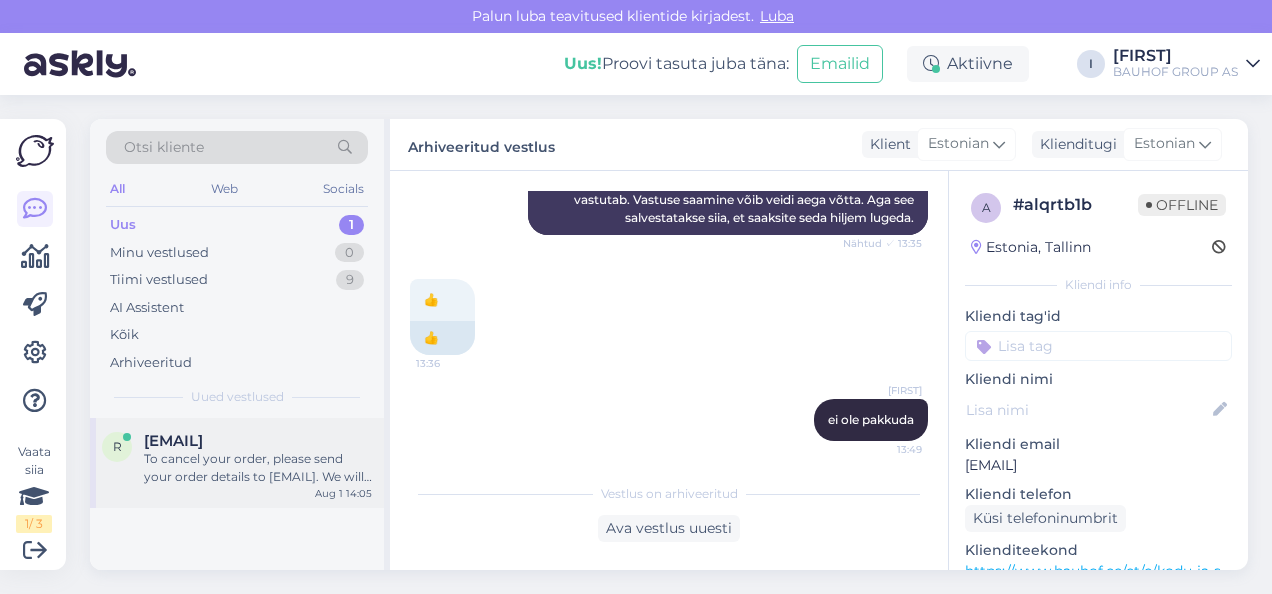 click on "To cancel your order, please send your order details to [EMAIL]. We will help you with the cancellation." at bounding box center [258, 468] 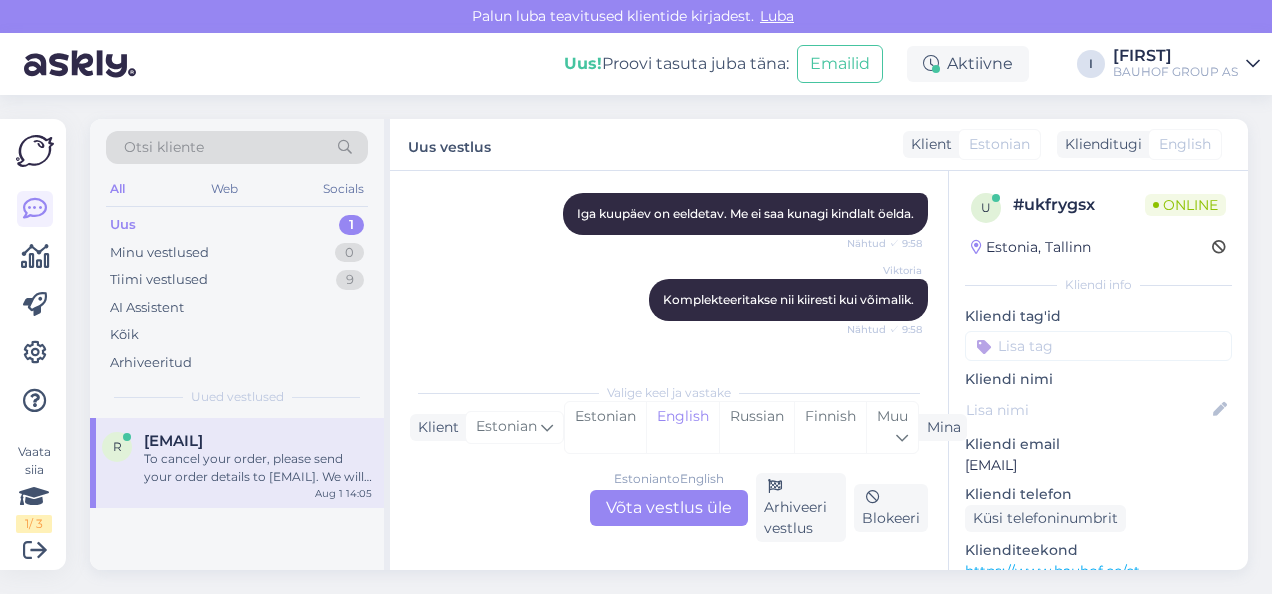 scroll, scrollTop: 932, scrollLeft: 0, axis: vertical 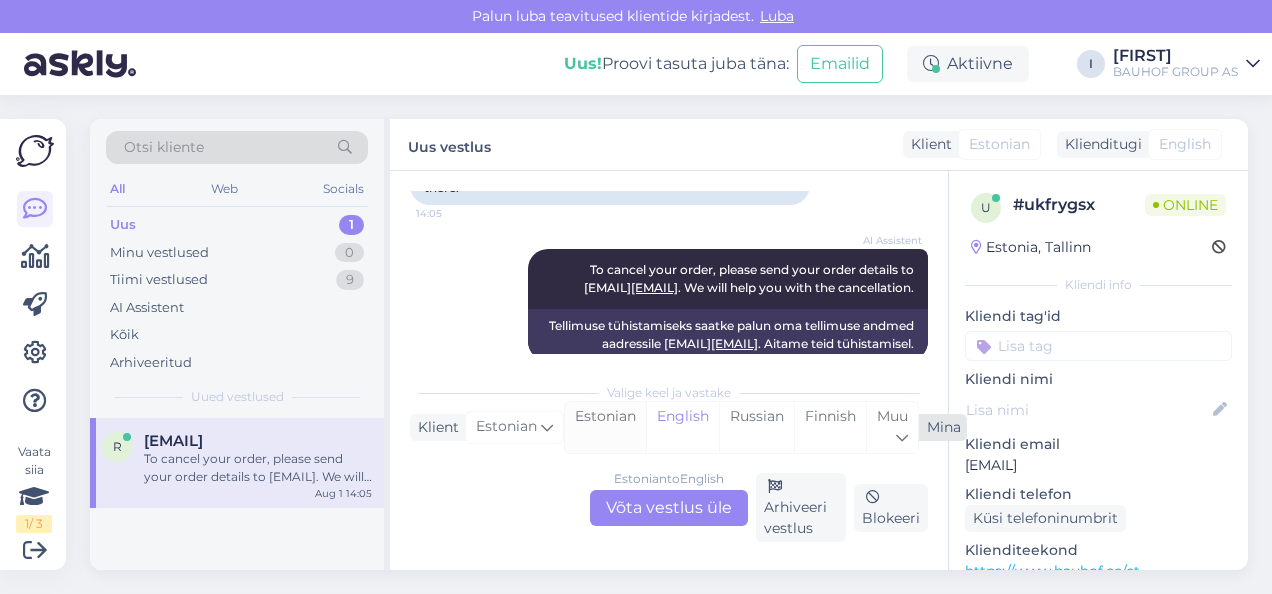 click on "Estonian" at bounding box center [605, 427] 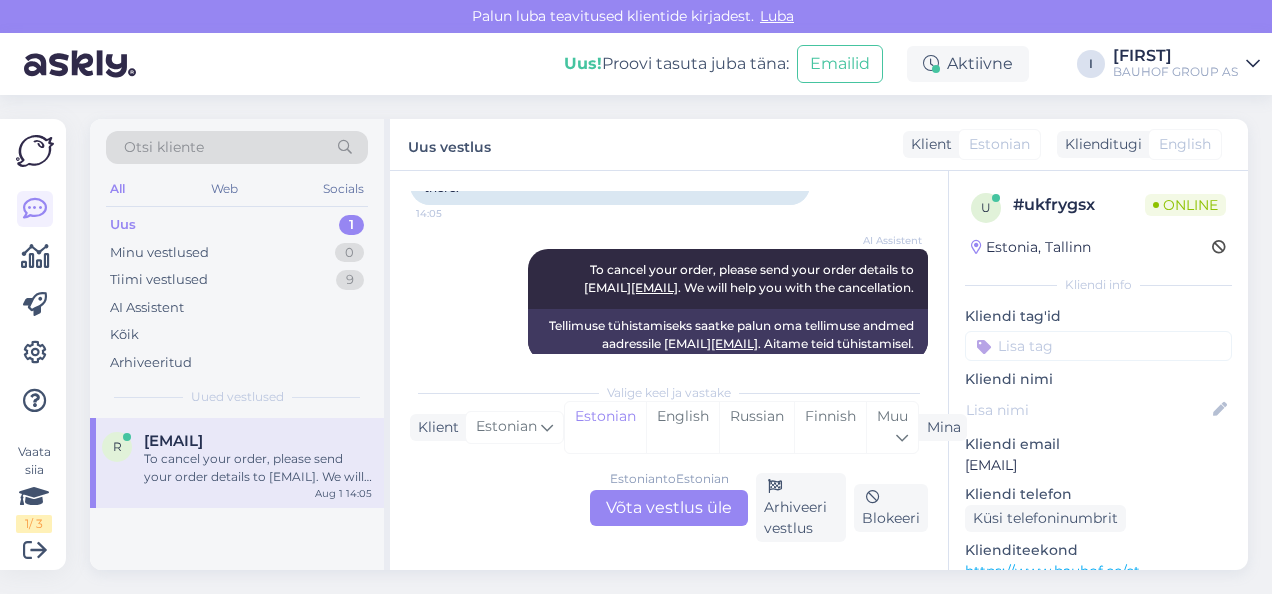 click on "Estonian  to  Estonian Võta vestlus üle" at bounding box center (669, 508) 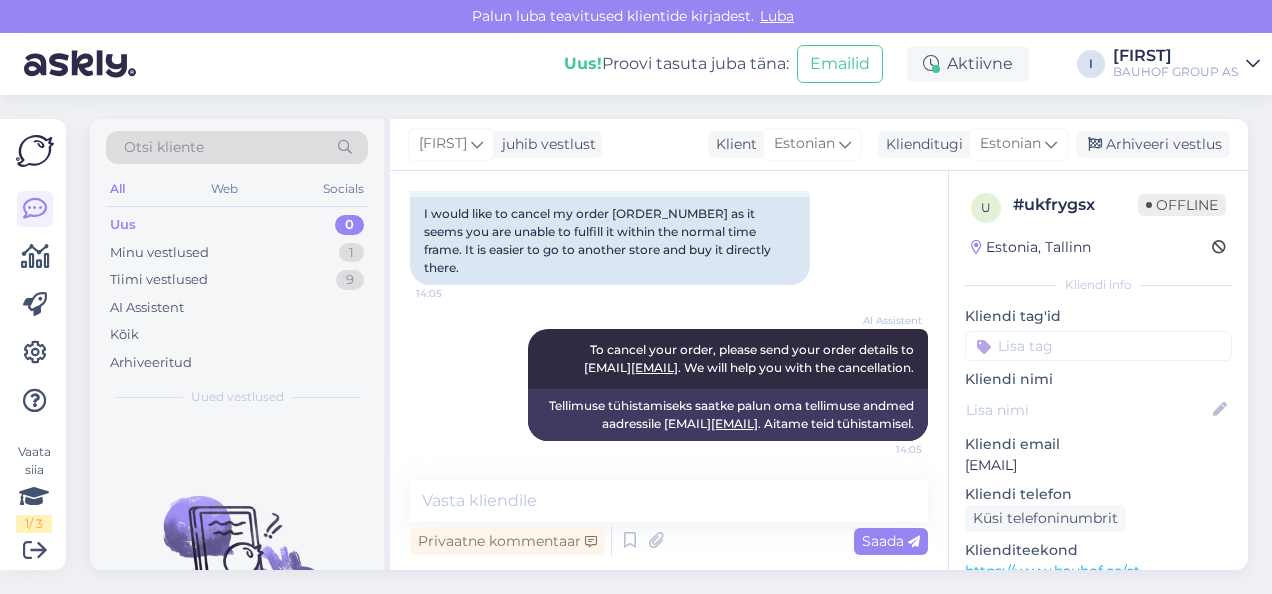 scroll, scrollTop: 653, scrollLeft: 0, axis: vertical 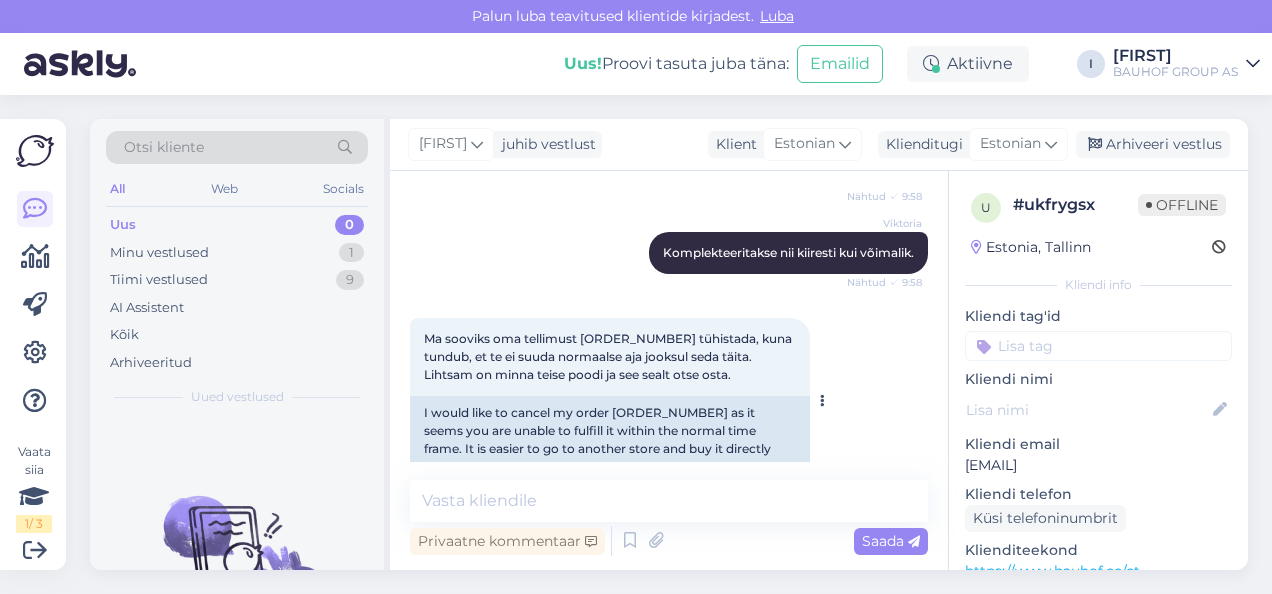 click on "Ma sooviks oma tellimust [ORDER_NUMBER] tühistada, kuna tundub, et te ei suuda normaalse aja jooksul seda täita. Lihtsam on minna teise poodi ja see sealt otse osta." at bounding box center (609, 356) 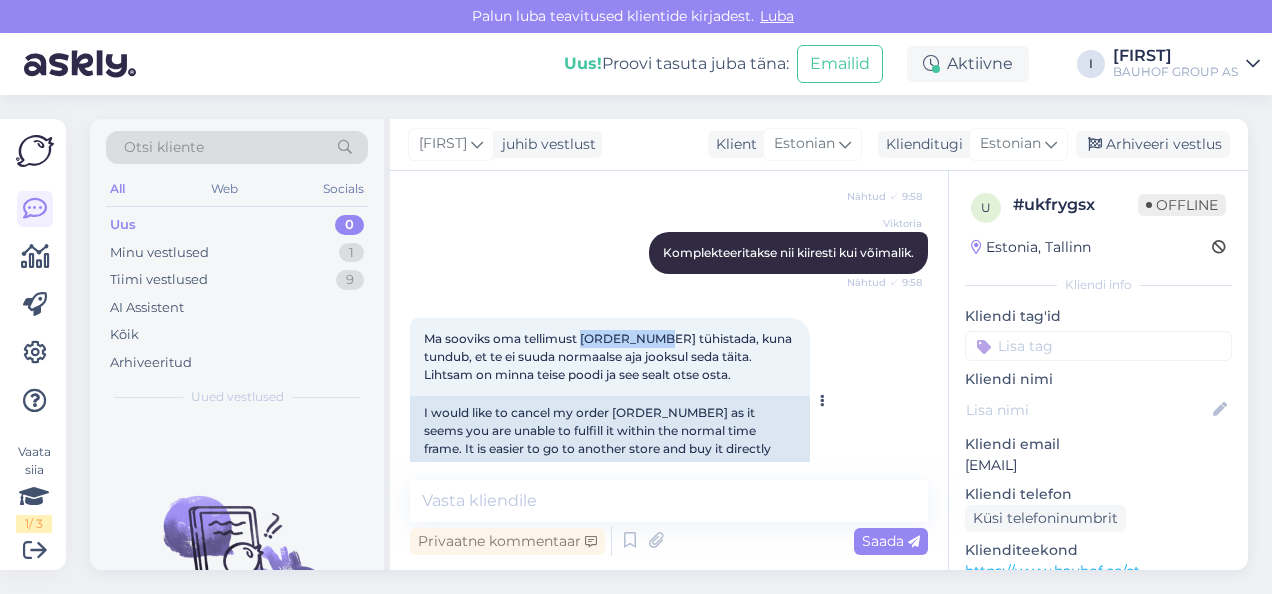 click on "Ma sooviks oma tellimust [ORDER_NUMBER] tühistada, kuna tundub, et te ei suuda normaalse aja jooksul seda täita. Lihtsam on minna teise poodi ja see sealt otse osta." at bounding box center (609, 356) 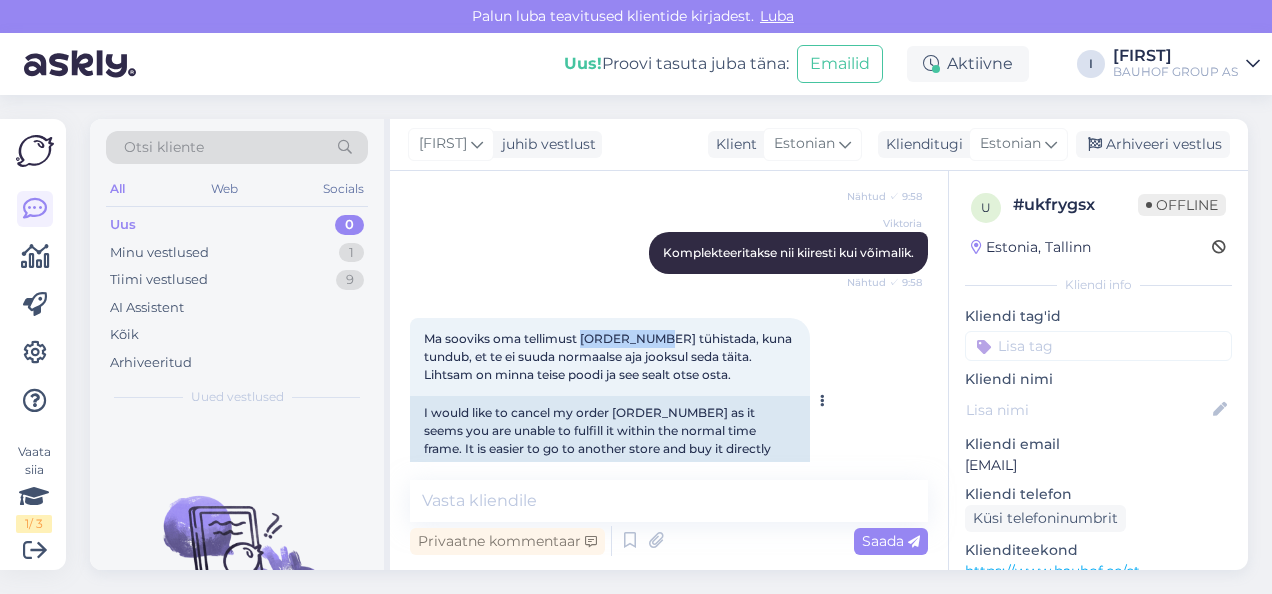 copy on "[ORDER_NUMBER]" 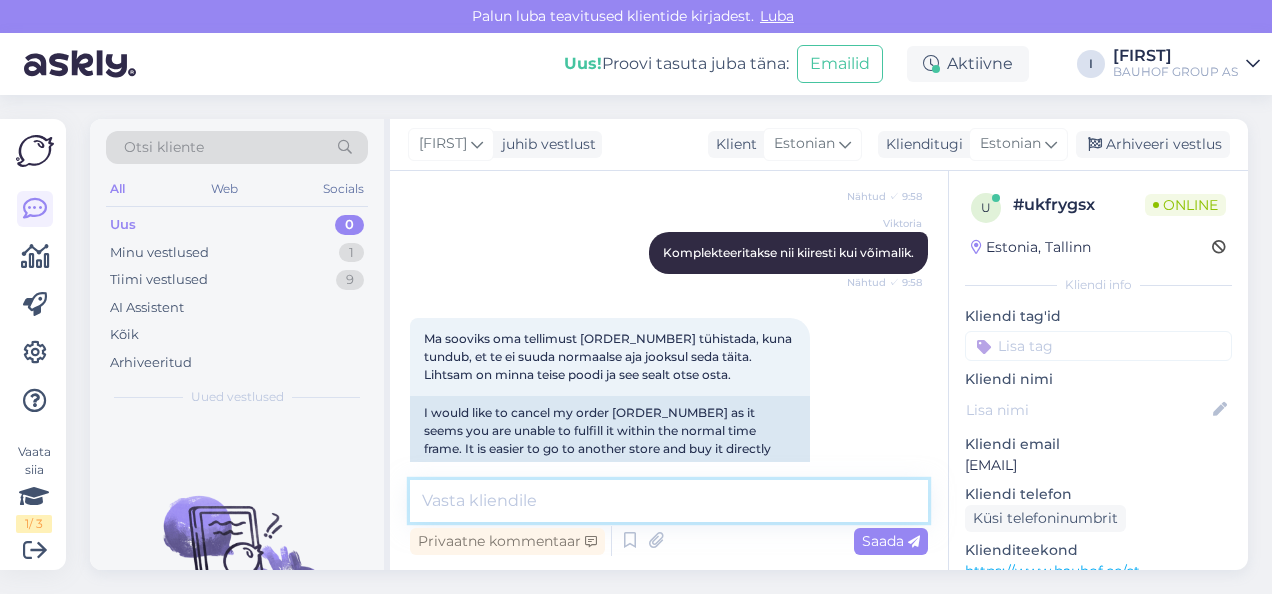 click at bounding box center (669, 501) 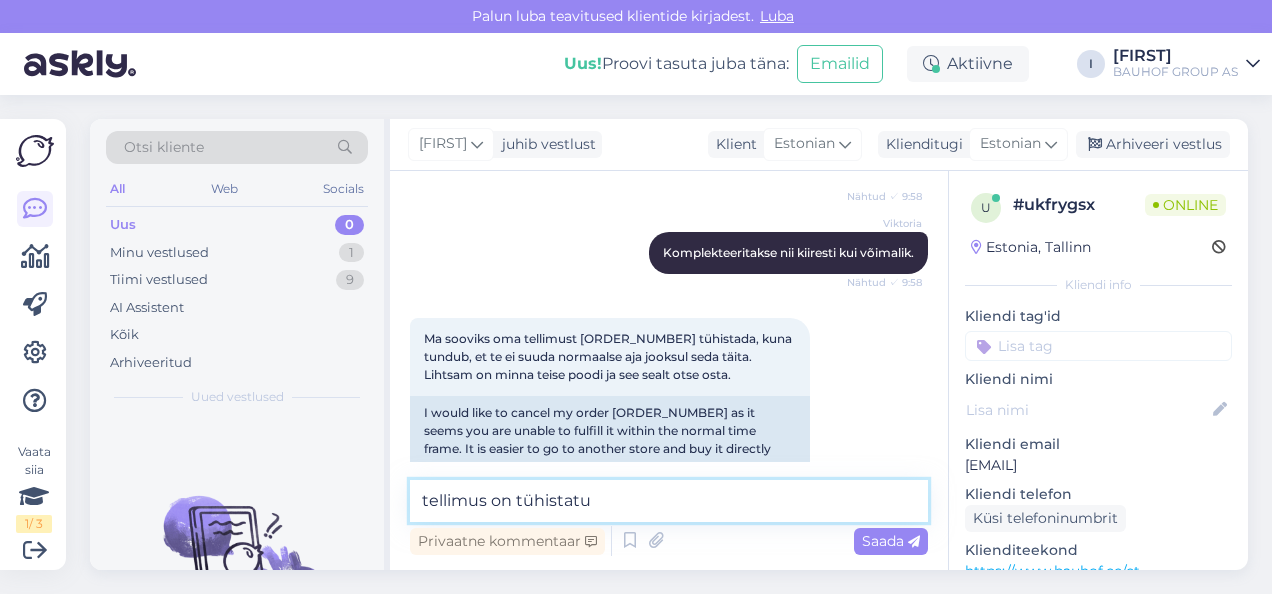 type on "tellimus on tühistatud" 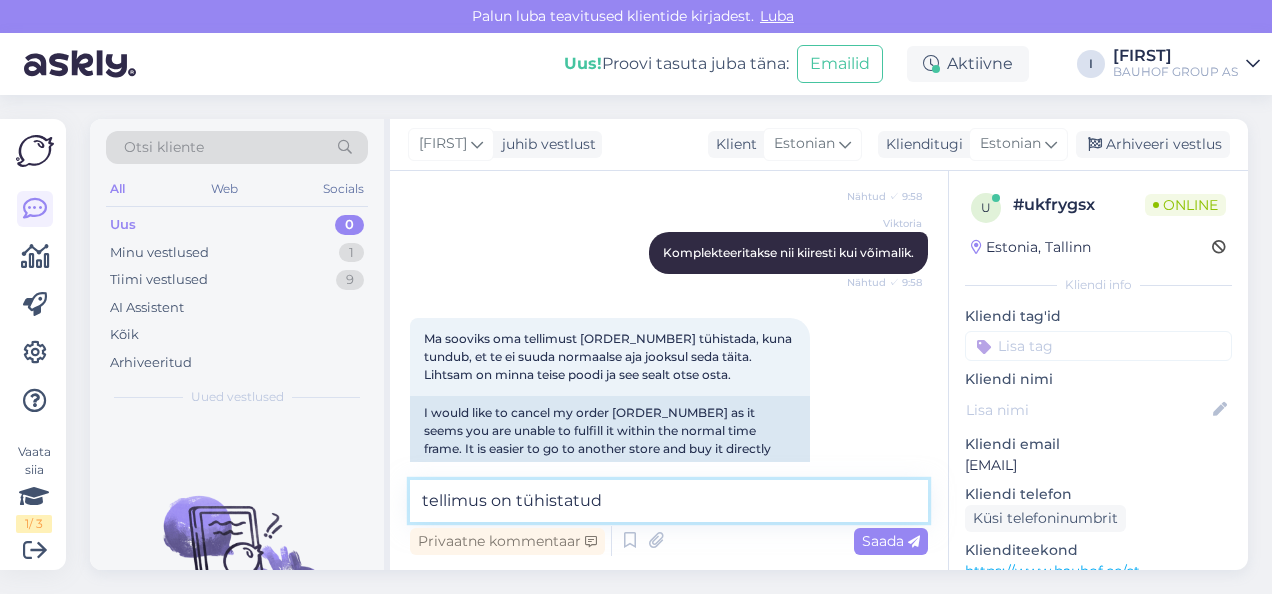 type 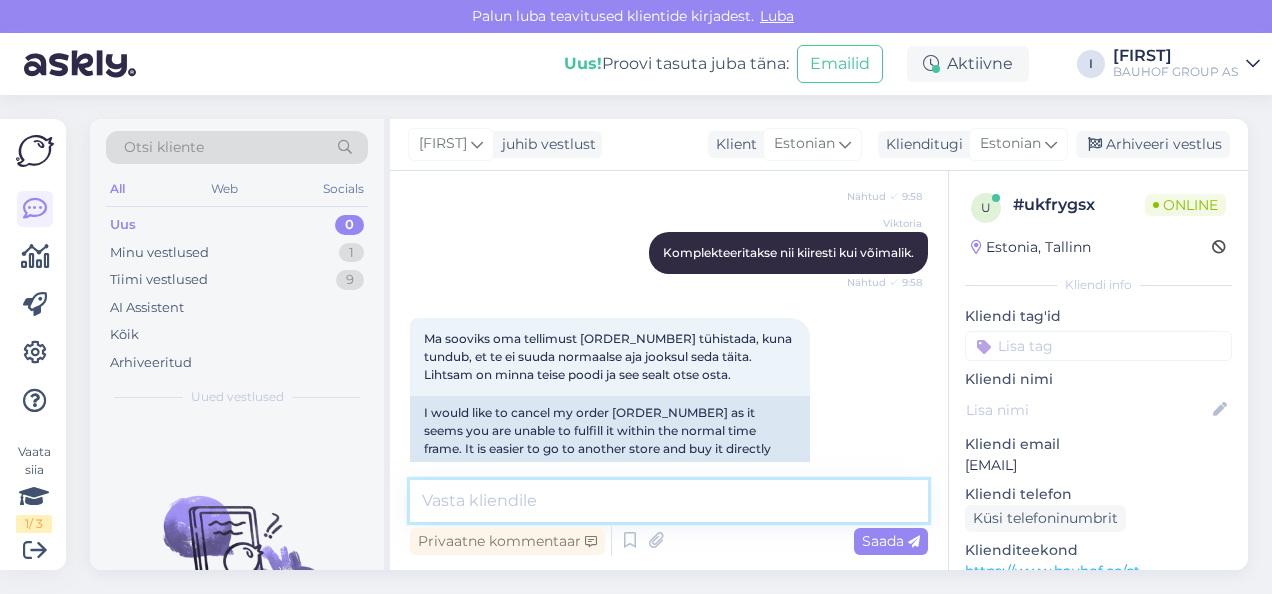 scroll, scrollTop: 938, scrollLeft: 0, axis: vertical 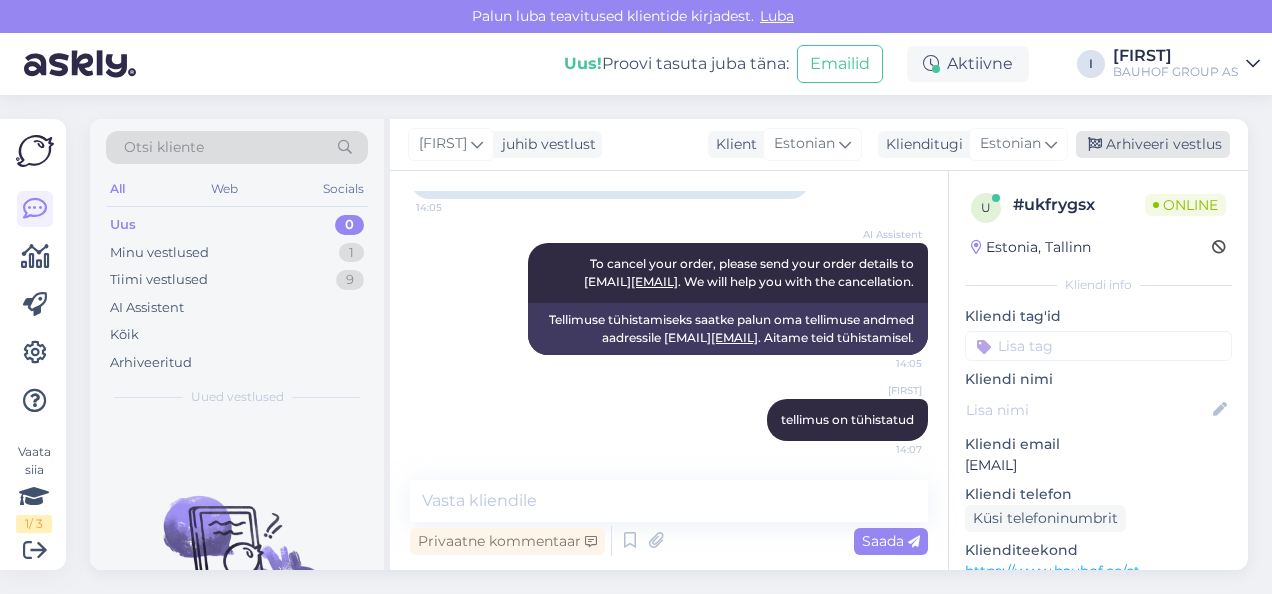 click on "Arhiveeri vestlus" at bounding box center (1153, 144) 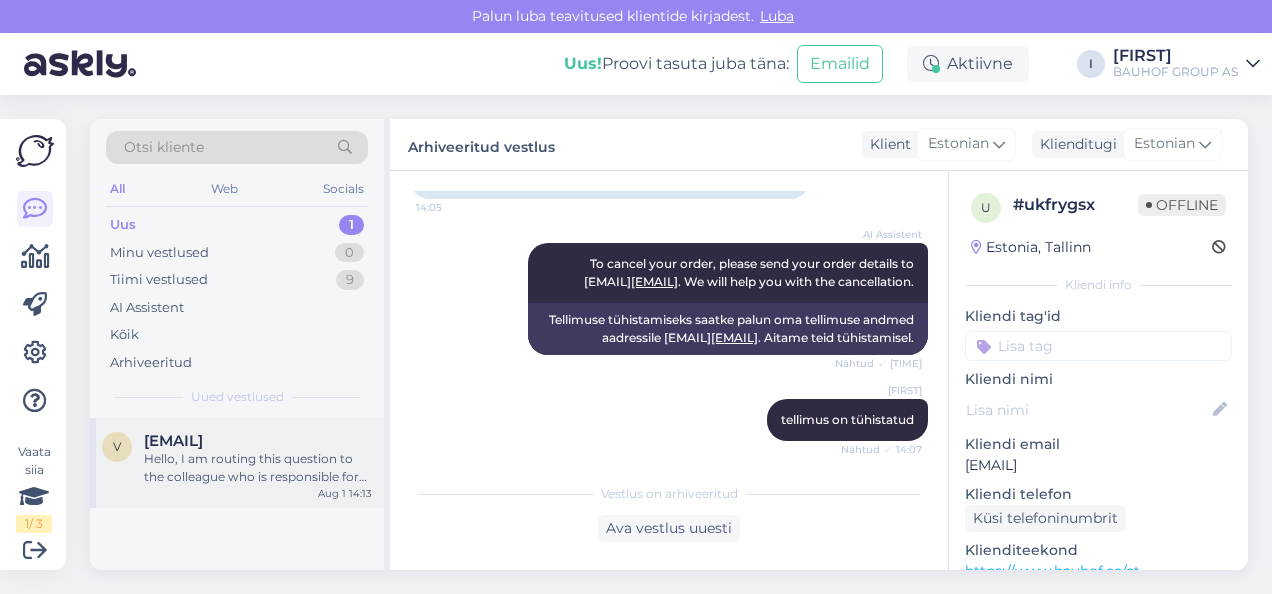 click on "Hello, I am routing this question to the colleague who is responsible for this topic. The reply might take a bit. But it’ll be saved here for you to read later." at bounding box center (258, 468) 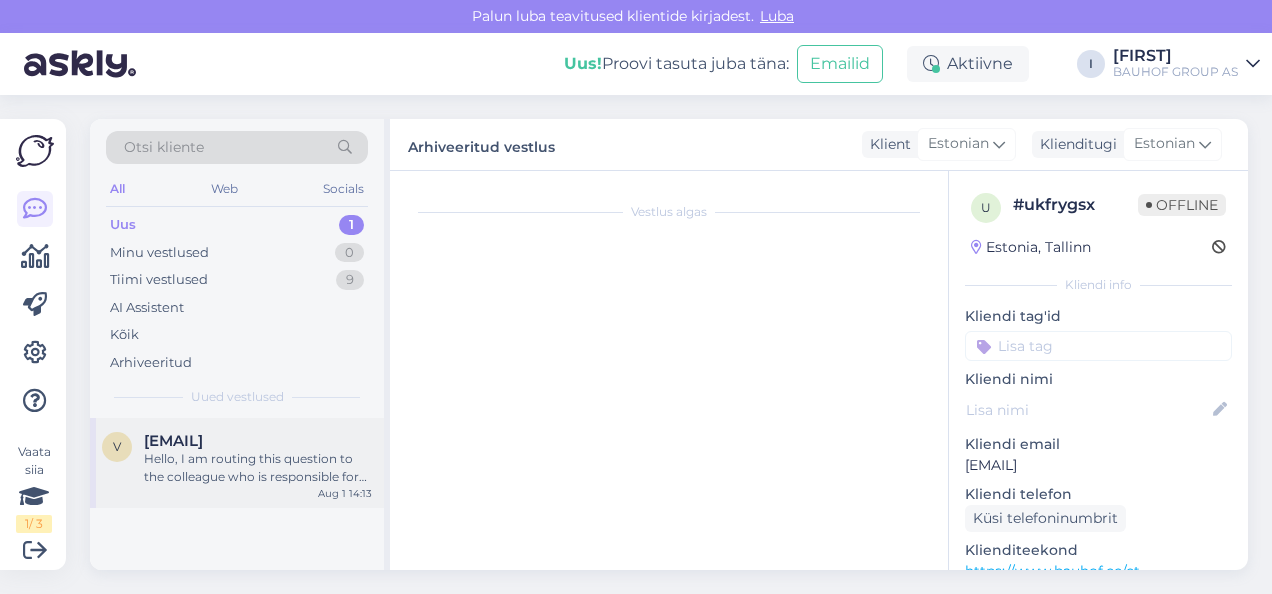 scroll, scrollTop: 240, scrollLeft: 0, axis: vertical 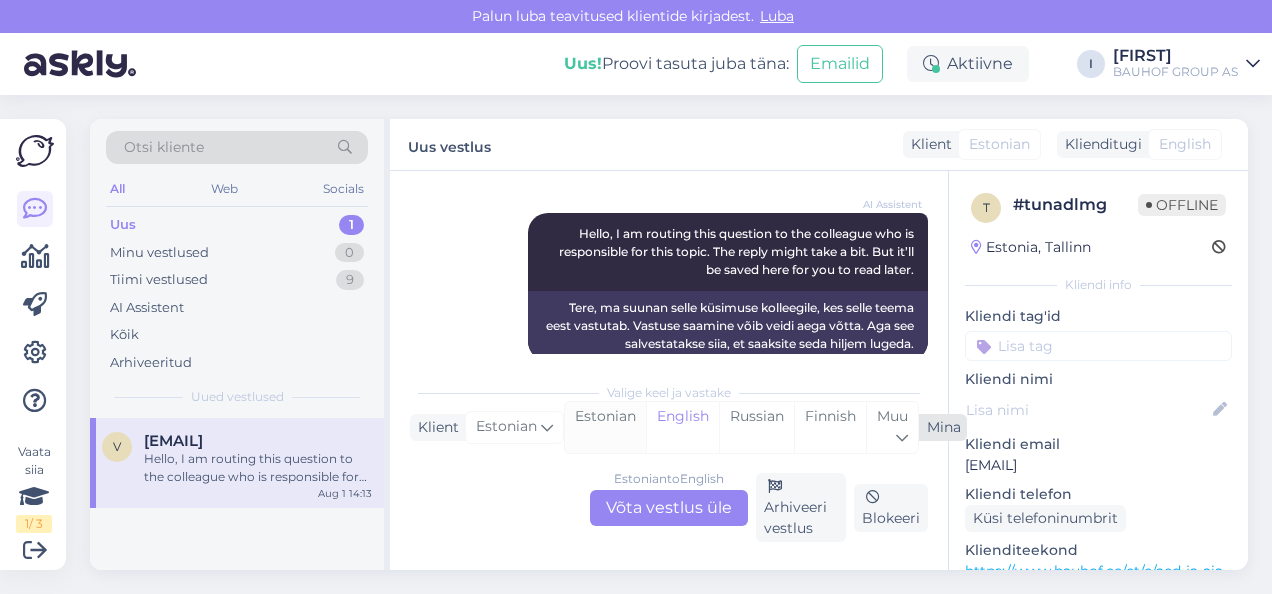 click on "Estonian" at bounding box center (605, 427) 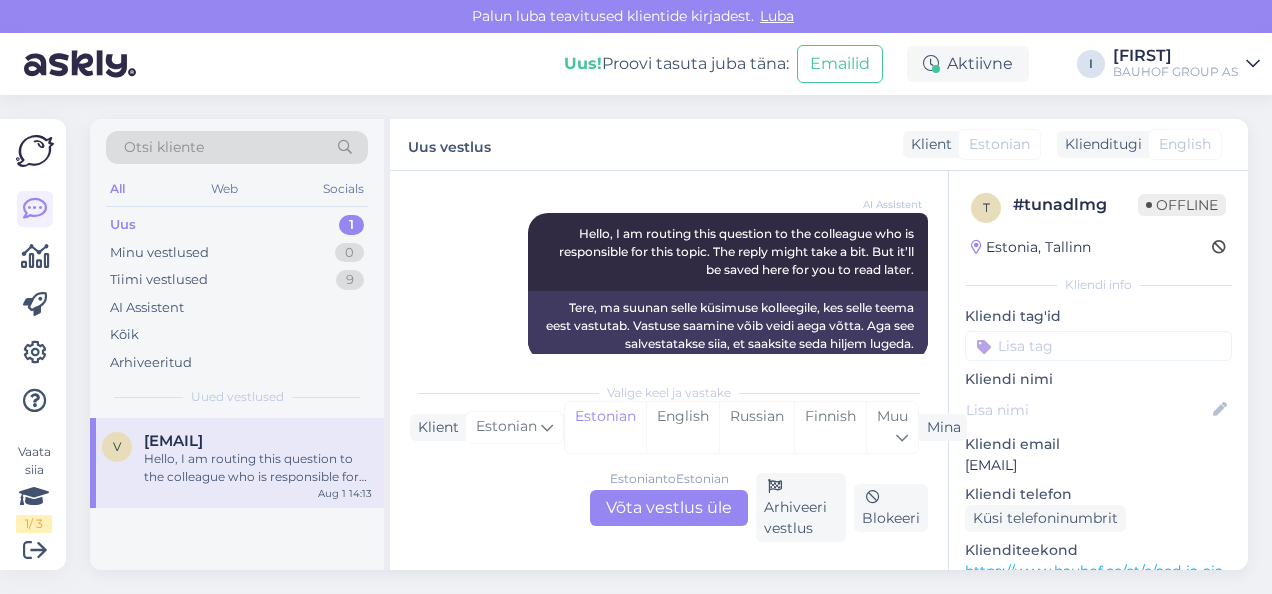 click on "Estonian  to  Estonian Võta vestlus üle" at bounding box center (669, 508) 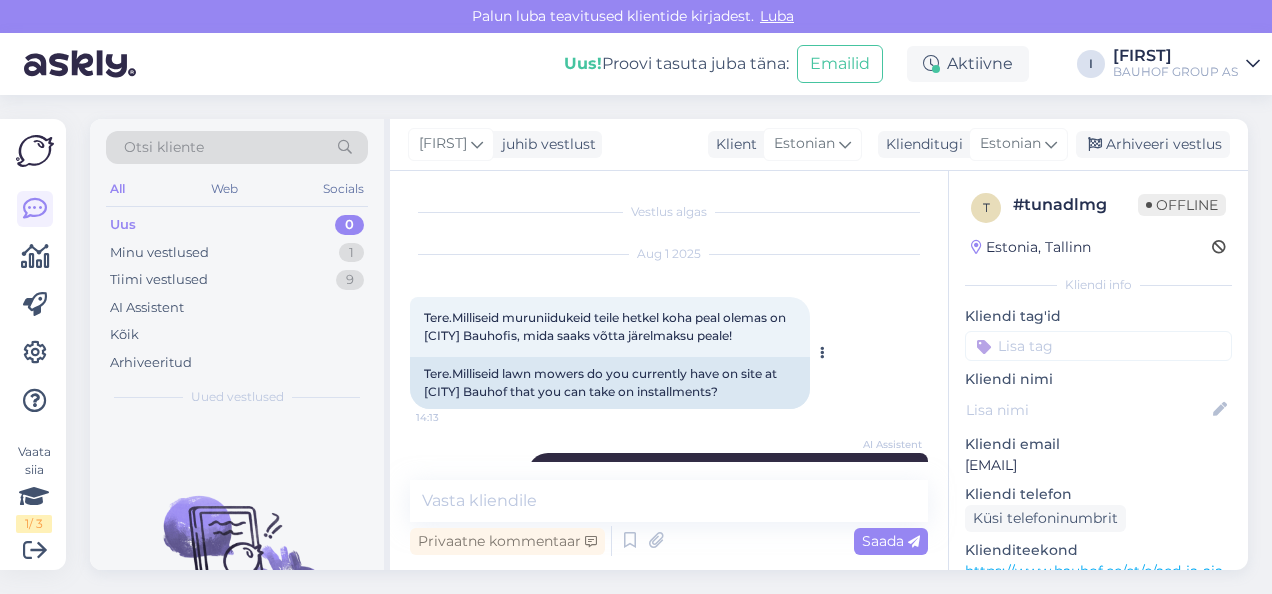scroll, scrollTop: 160, scrollLeft: 0, axis: vertical 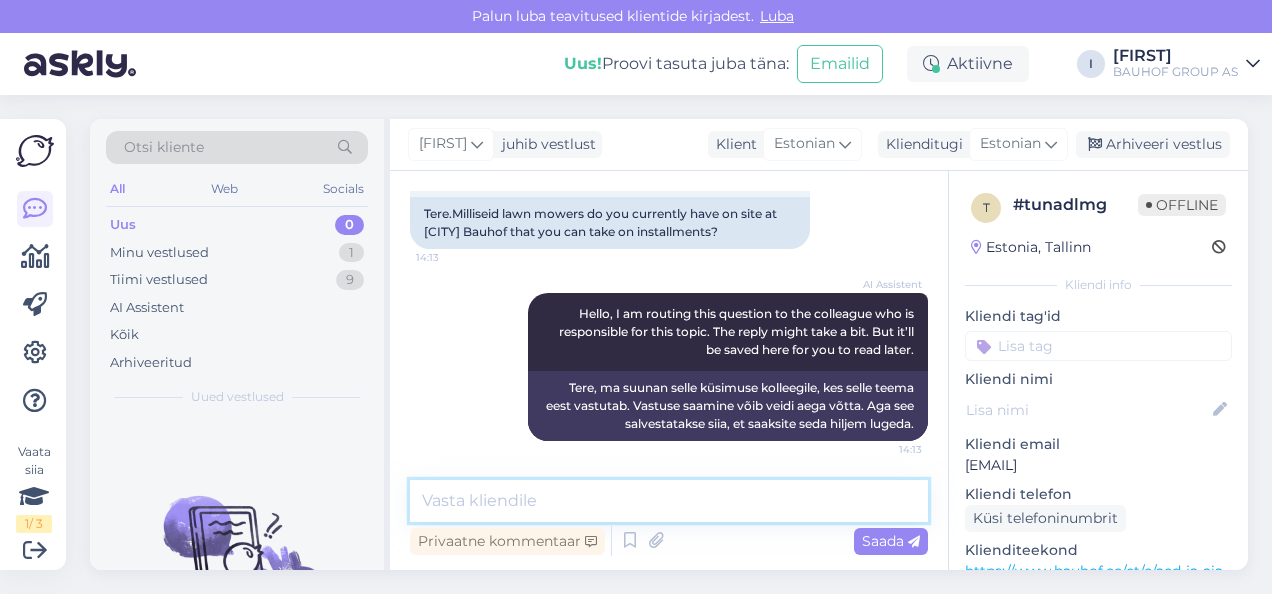 click at bounding box center [669, 501] 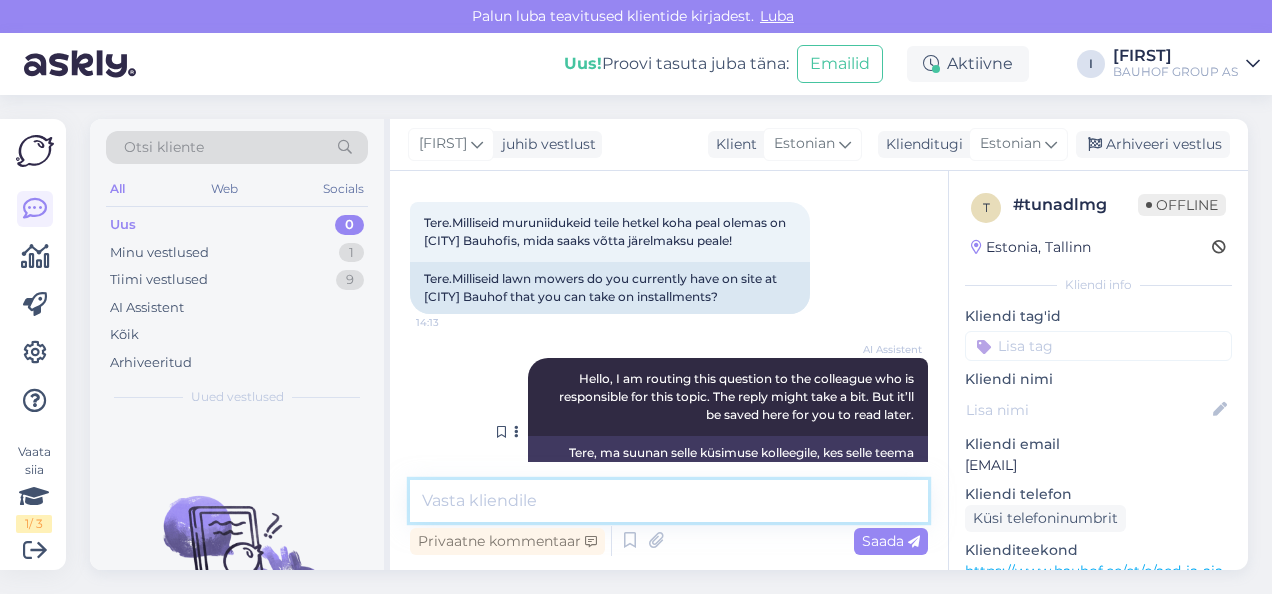 scroll, scrollTop: 160, scrollLeft: 0, axis: vertical 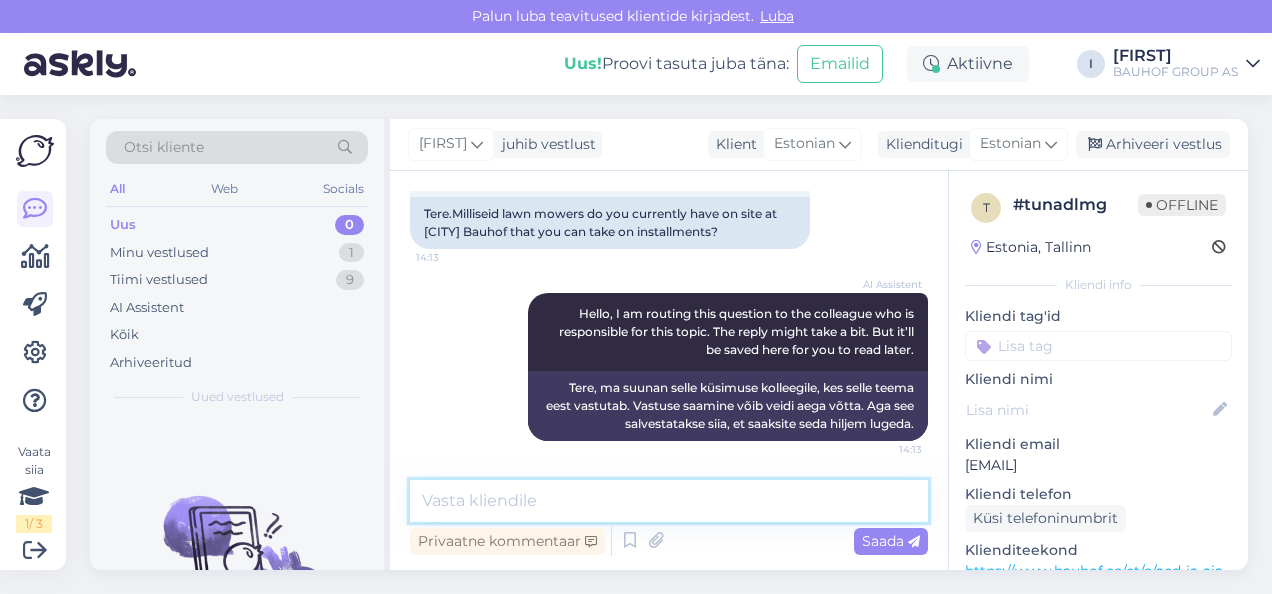 click at bounding box center (669, 501) 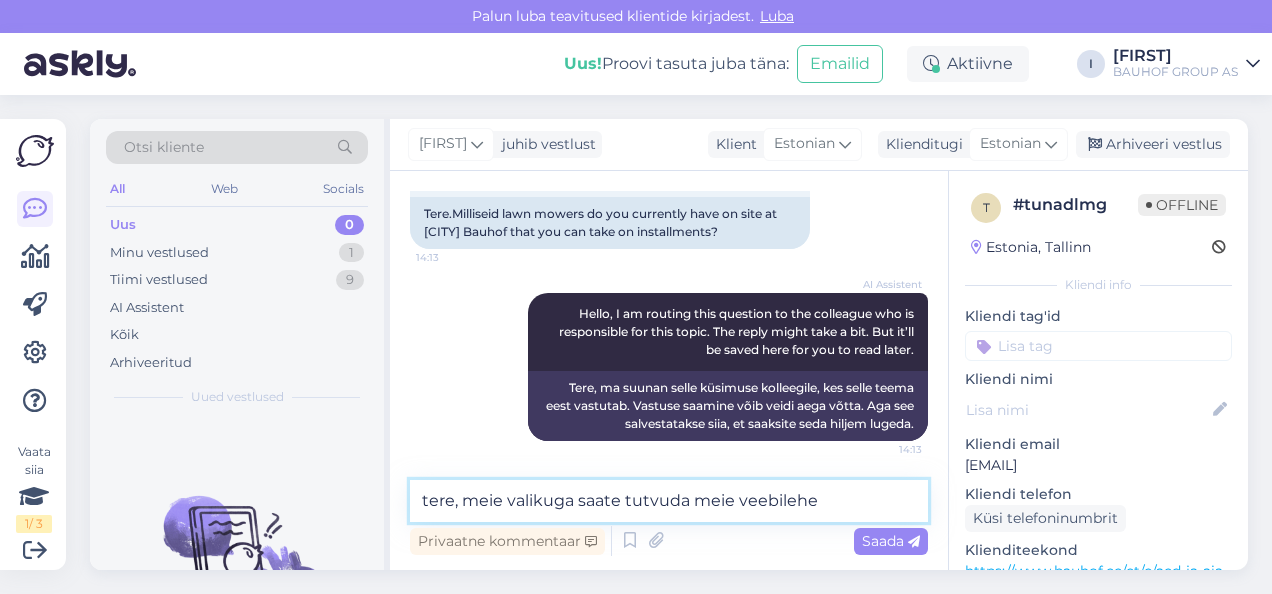 type on "tere, meie valikuga saate tutvuda meie veebilehel" 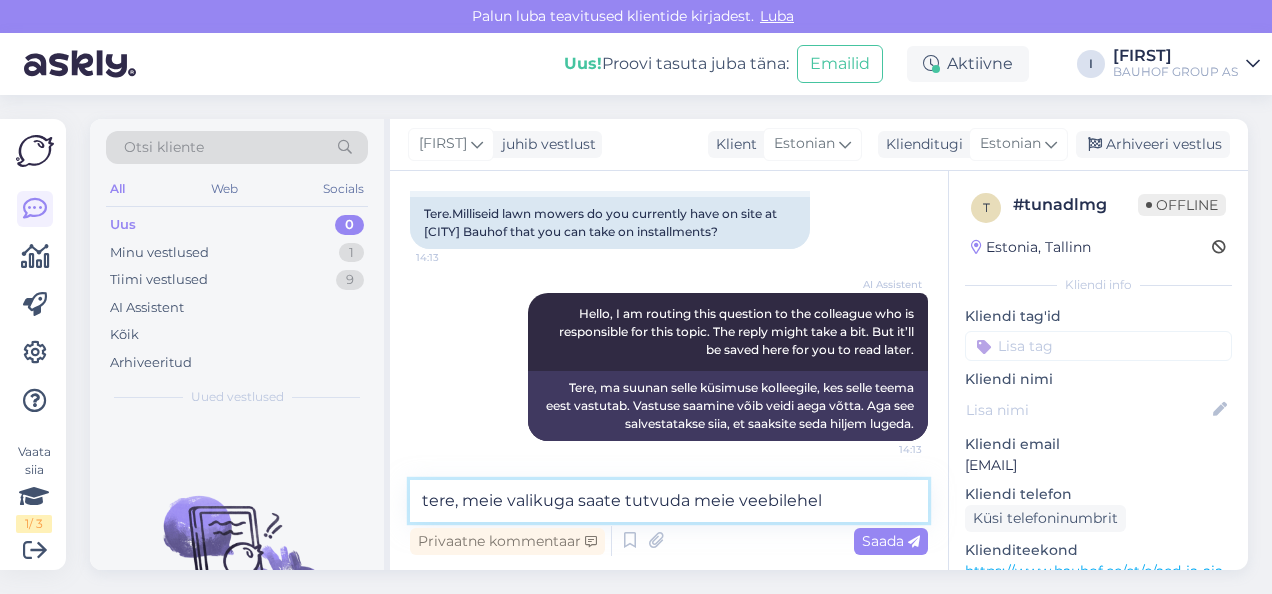 type 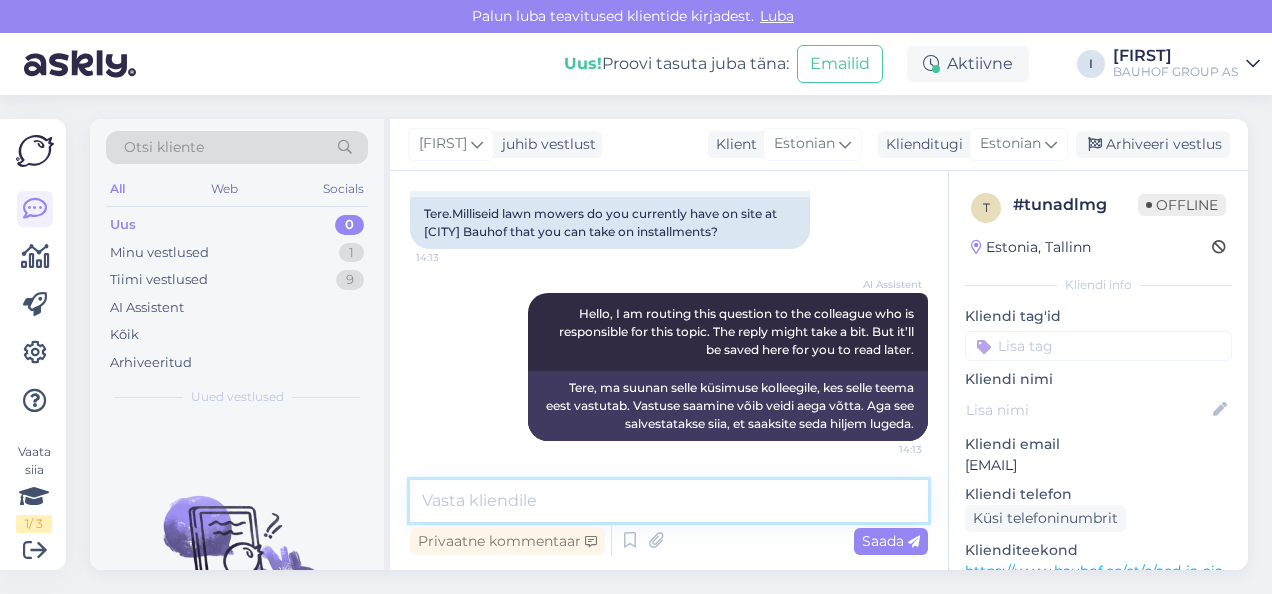 scroll, scrollTop: 246, scrollLeft: 0, axis: vertical 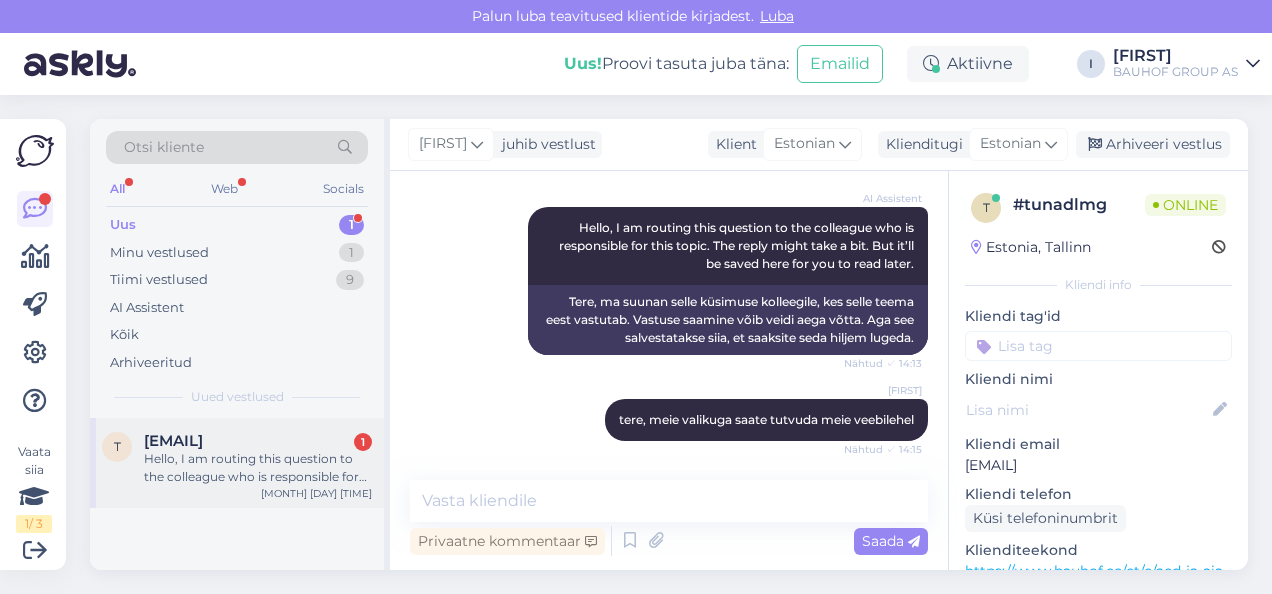 click on "[EMAIL]" at bounding box center (173, 441) 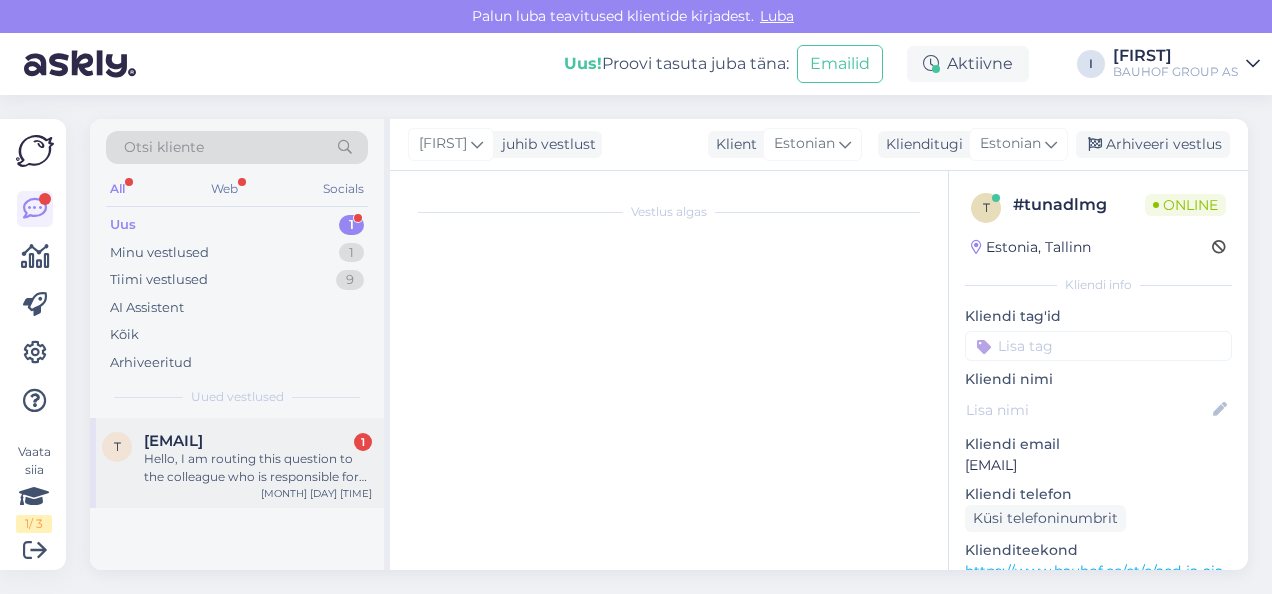 scroll, scrollTop: 1854, scrollLeft: 0, axis: vertical 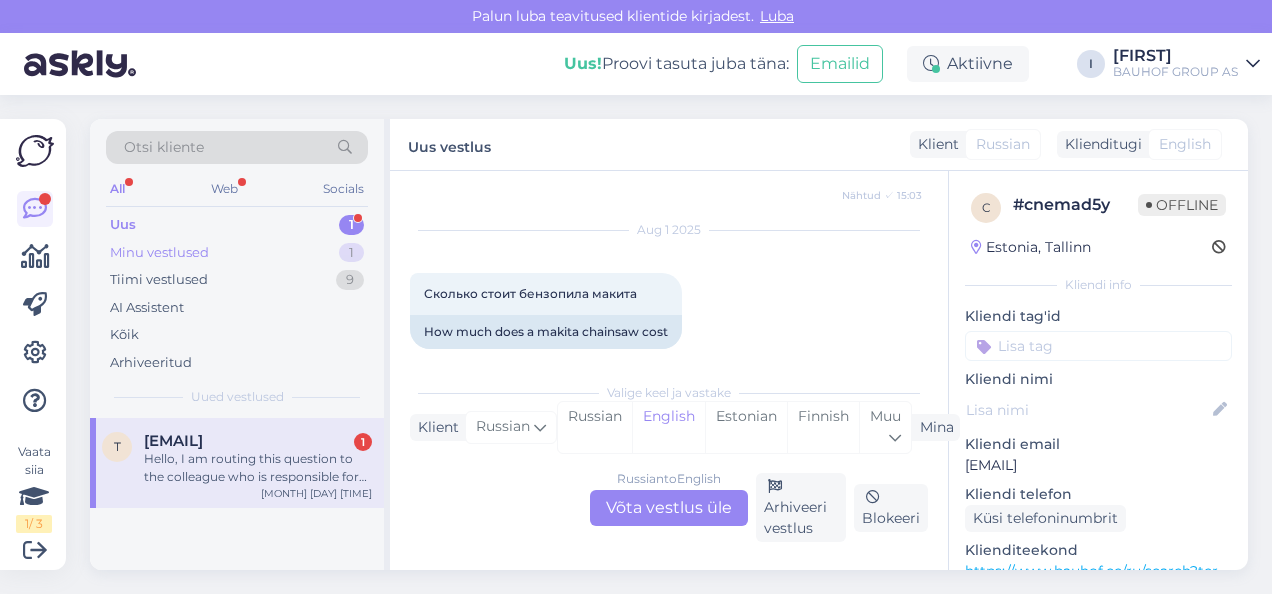 click on "Minu vestlused" at bounding box center (159, 253) 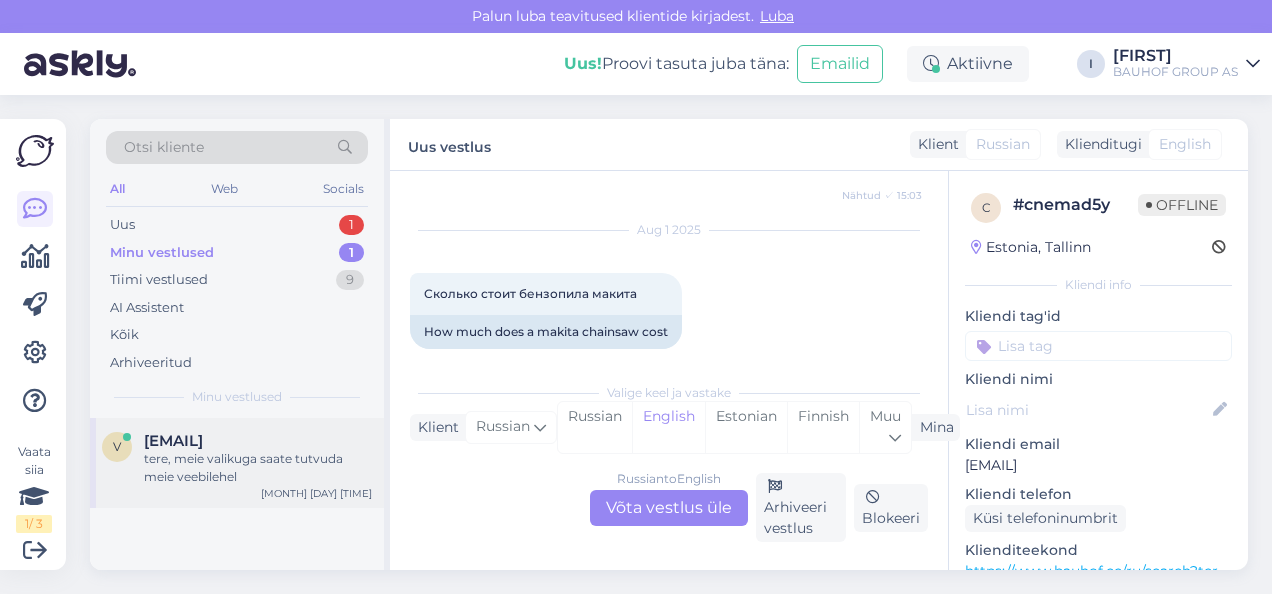 click on "tere, meie valikuga saate tutvuda meie veebilehel" at bounding box center (258, 468) 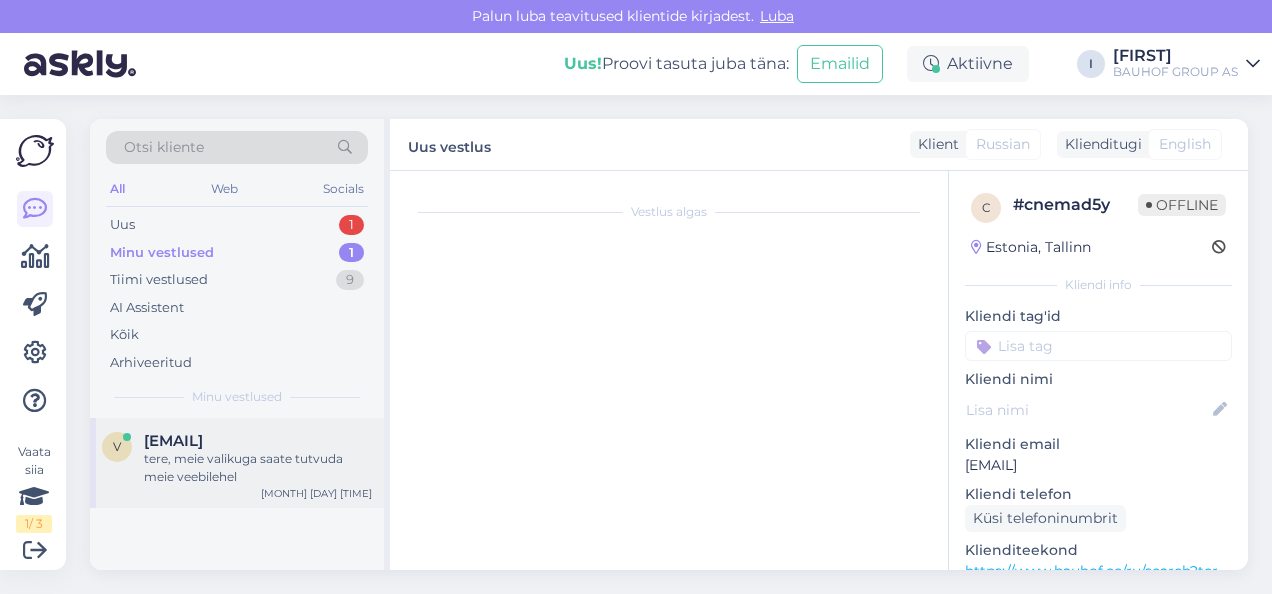 scroll, scrollTop: 246, scrollLeft: 0, axis: vertical 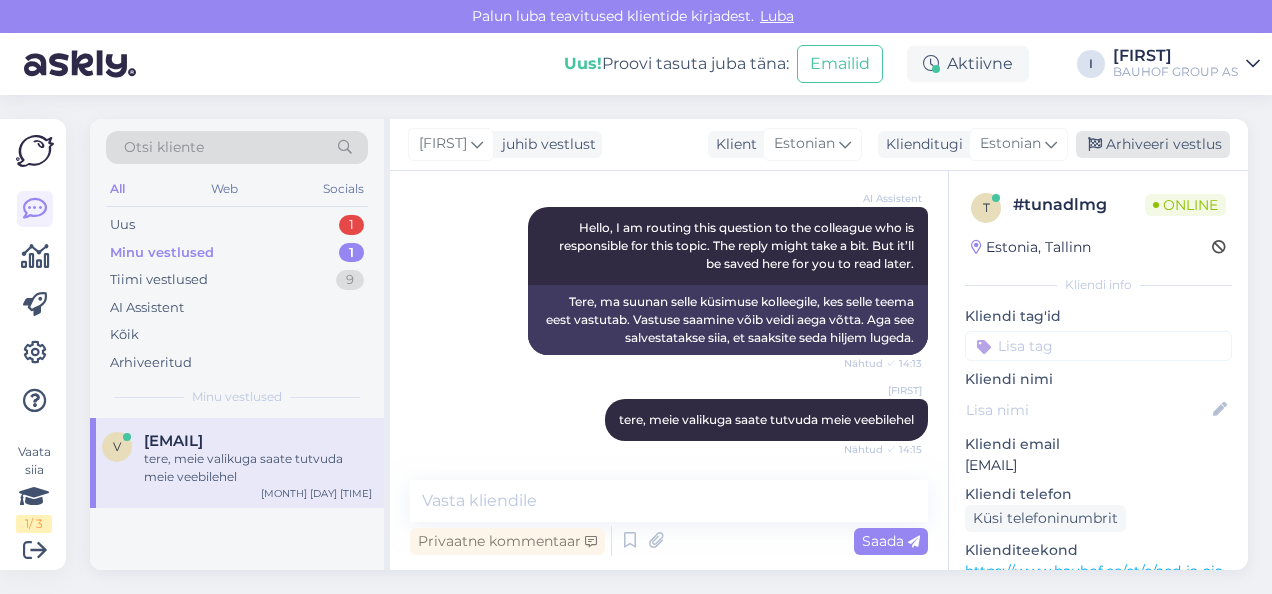 click on "Arhiveeri vestlus" at bounding box center (1153, 144) 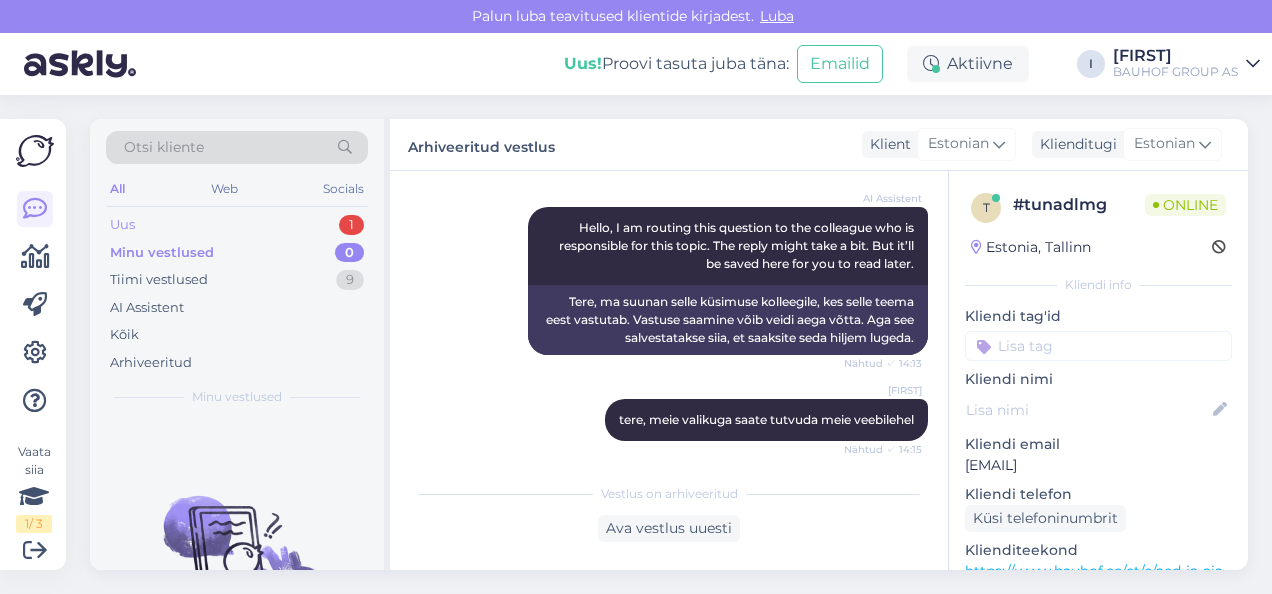 click on "Uus 1" at bounding box center (237, 225) 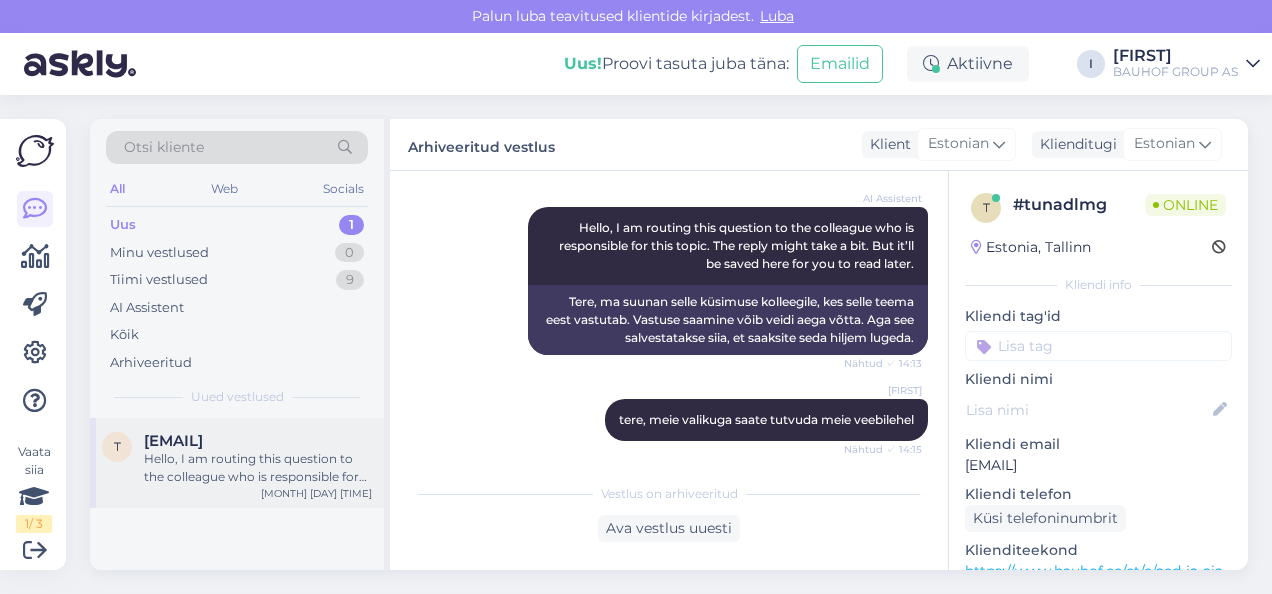 click on "[EMAIL]" at bounding box center [173, 441] 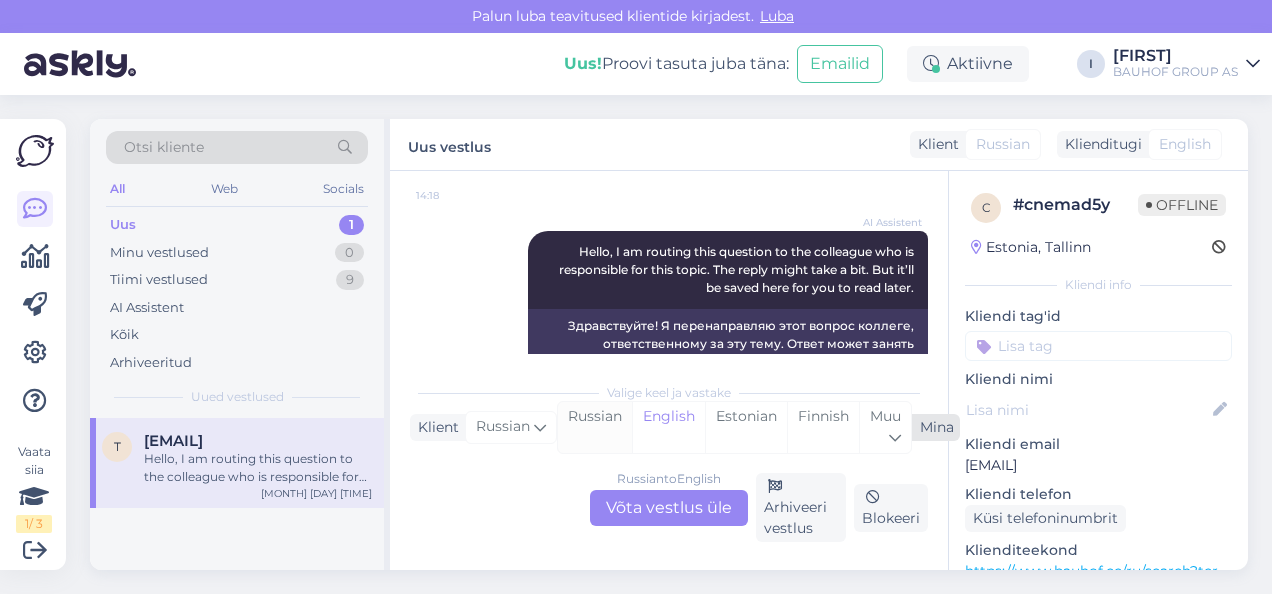 click on "Russian" at bounding box center [595, 427] 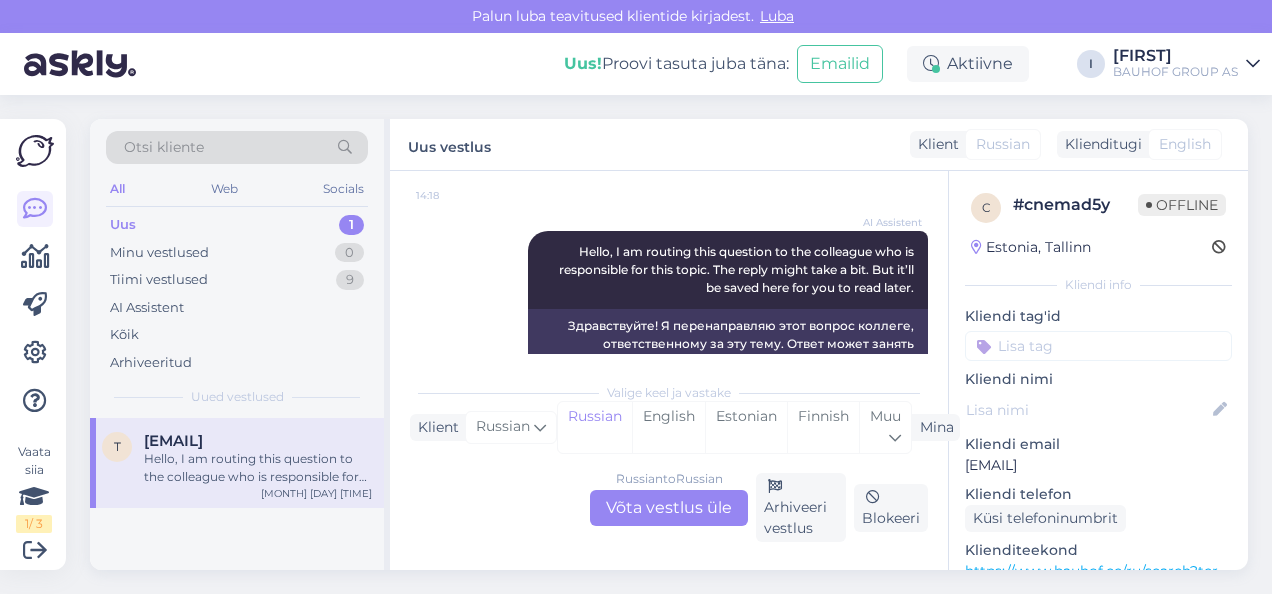 click on "Russian  to  Russian Võta vestlus üle" at bounding box center [669, 508] 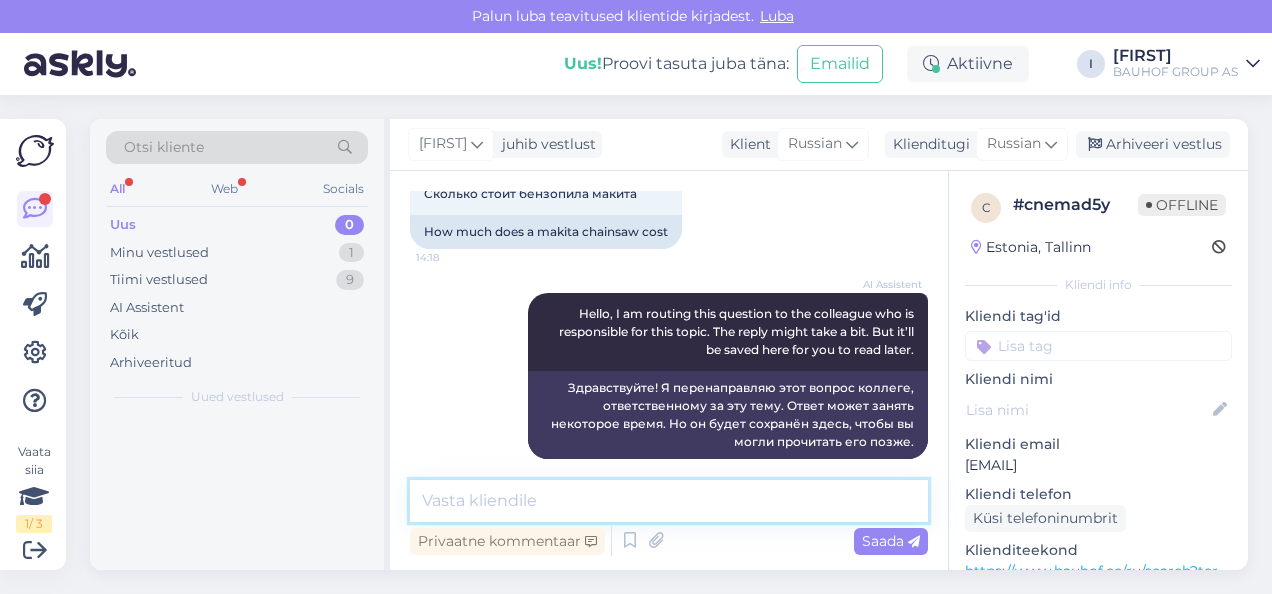 click at bounding box center (669, 501) 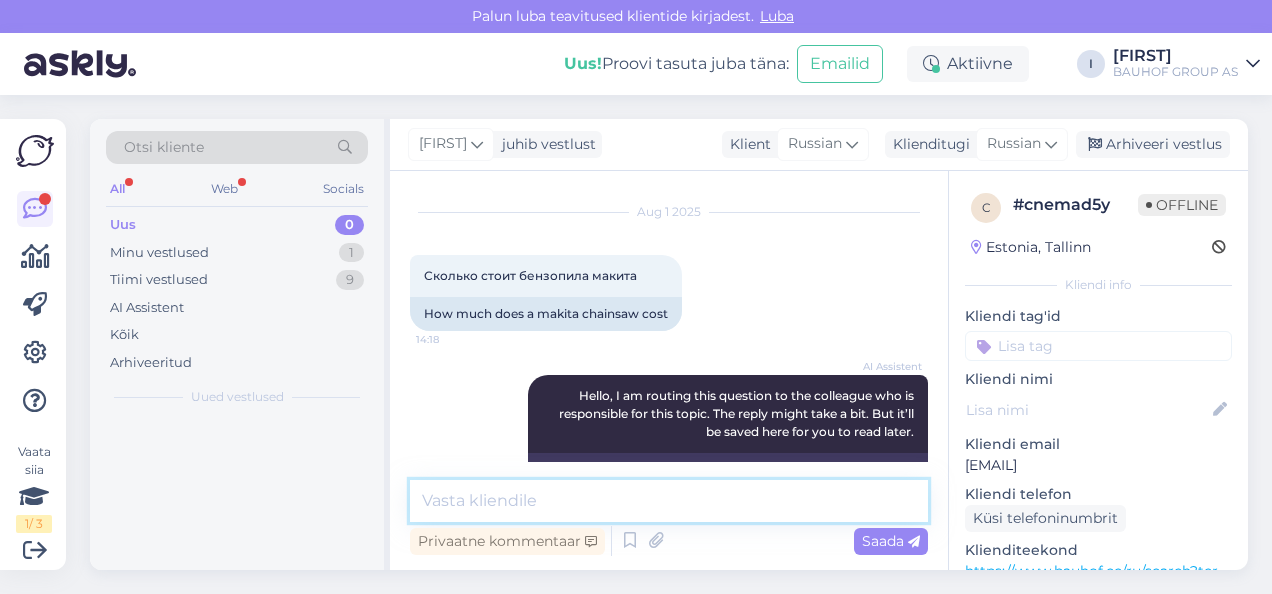 scroll, scrollTop: 1954, scrollLeft: 0, axis: vertical 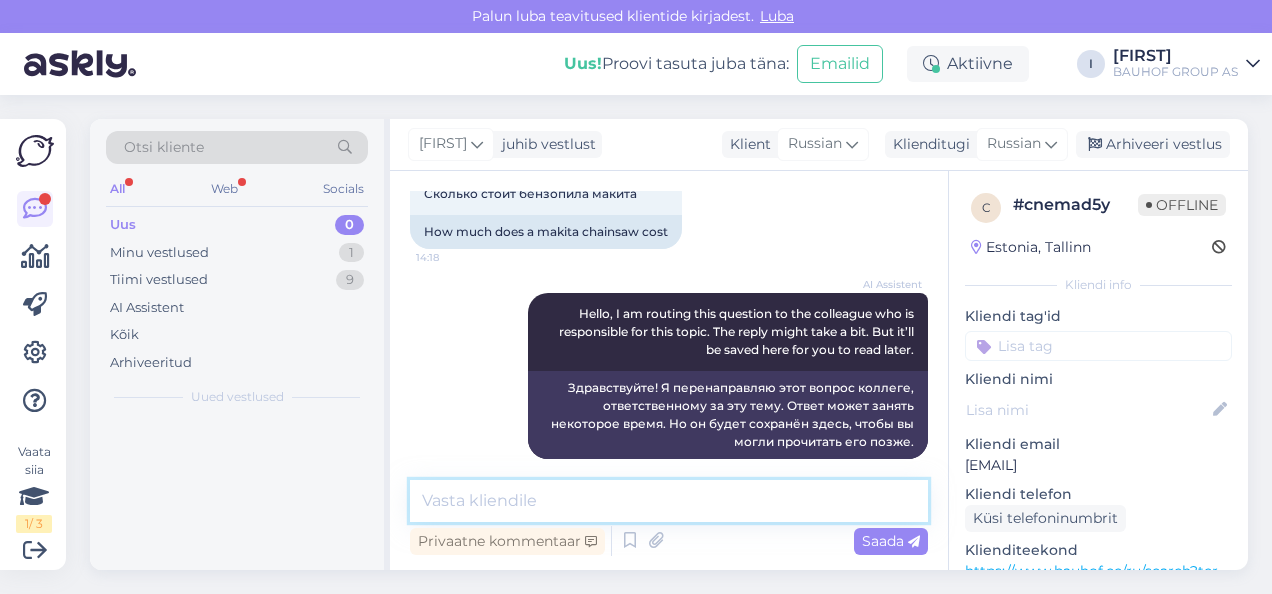 click at bounding box center [669, 501] 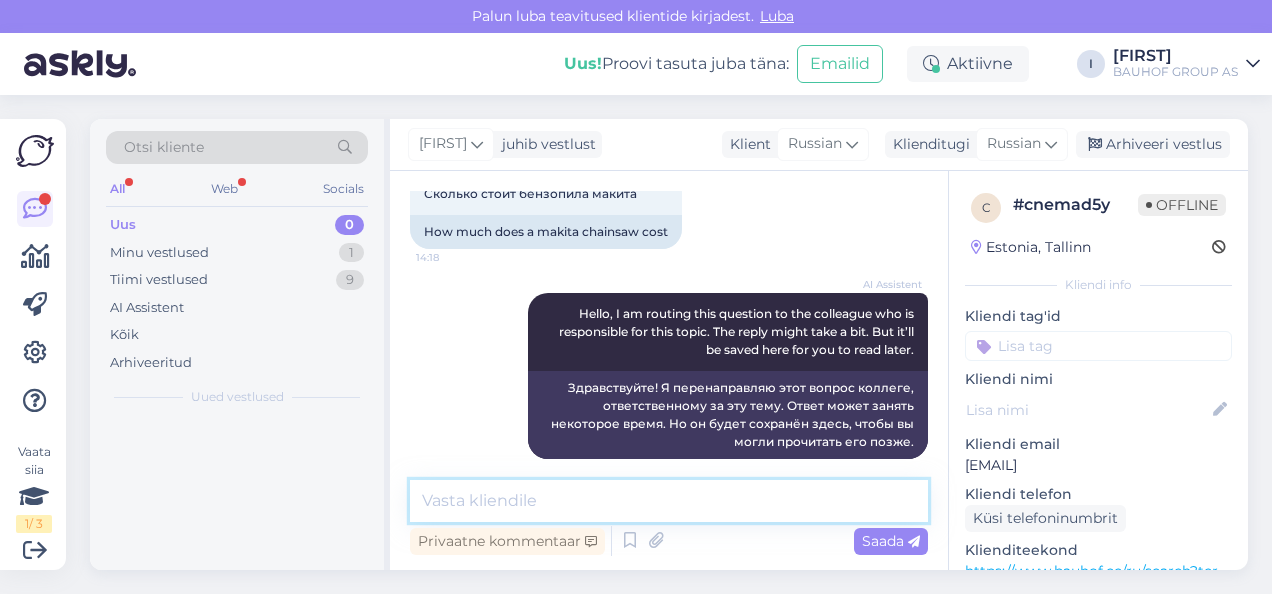 paste on "https://www.bauhof.ee/et/search?term=makita" 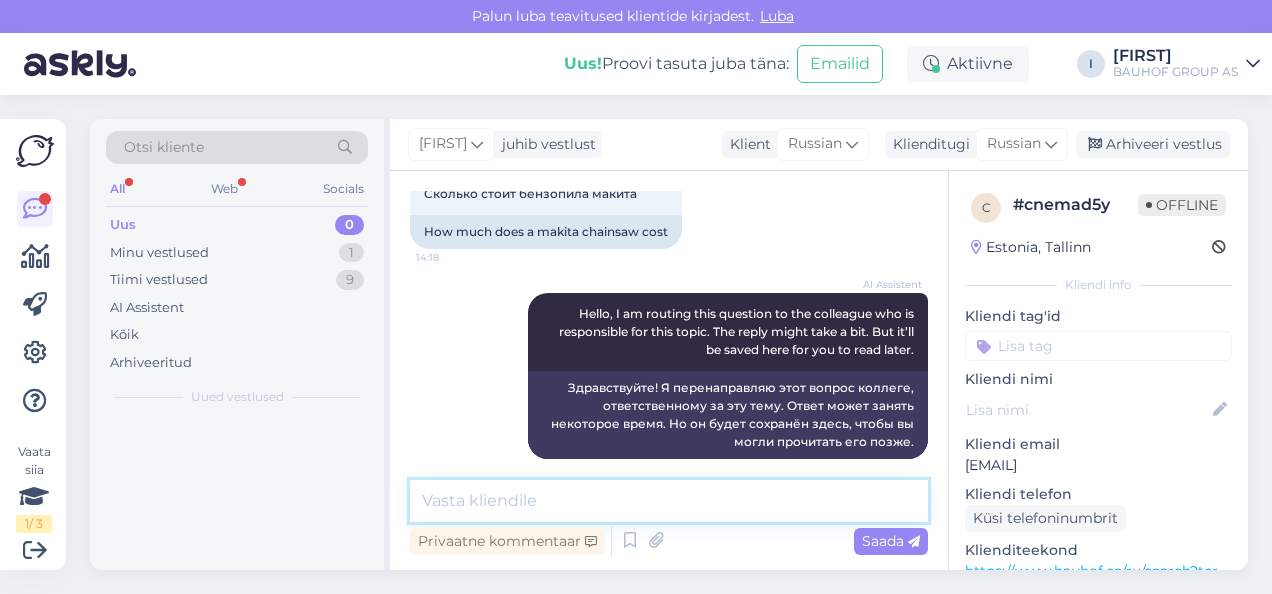 type on "https://www.bauhof.ee/et/search?term=makita" 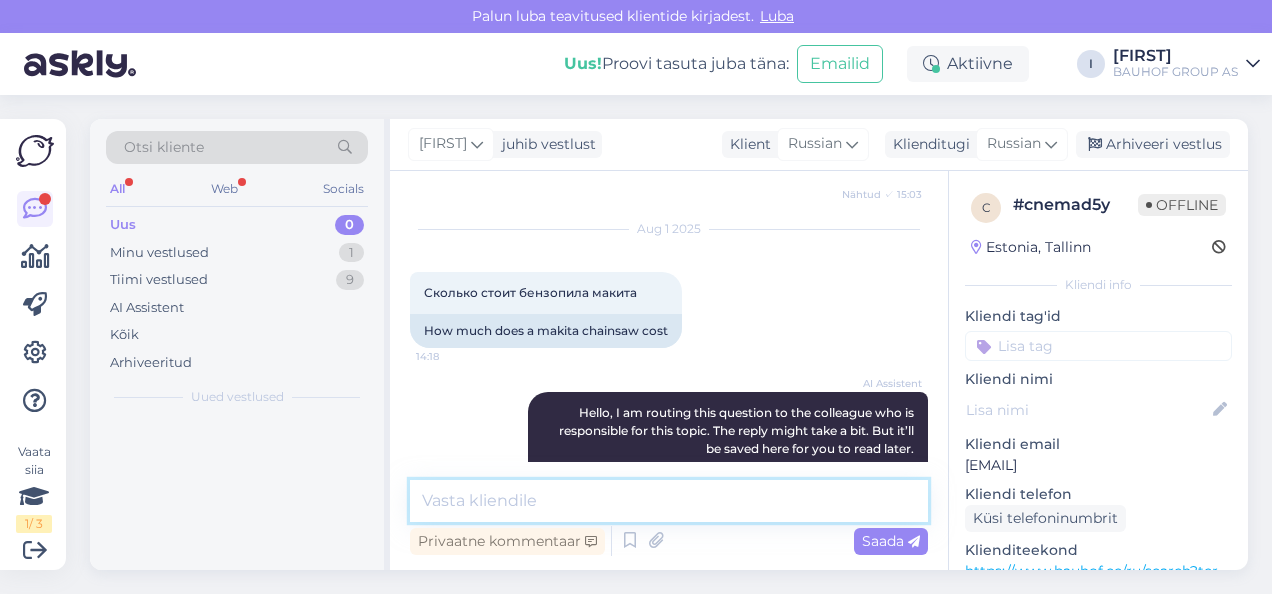 scroll, scrollTop: 1954, scrollLeft: 0, axis: vertical 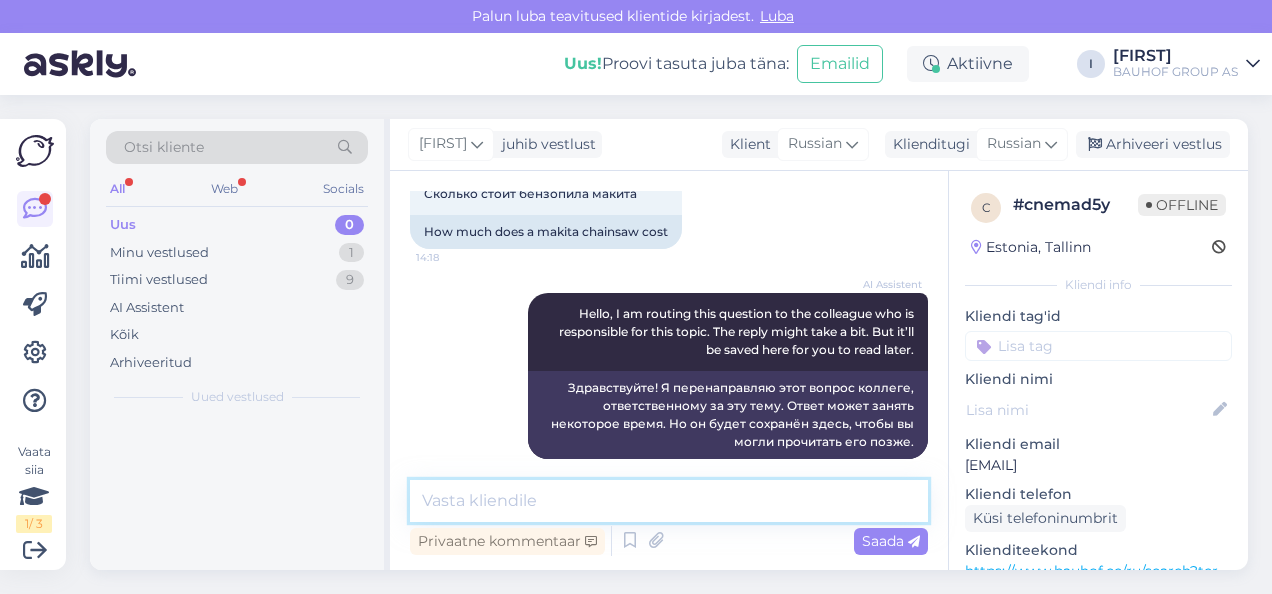 click at bounding box center (669, 501) 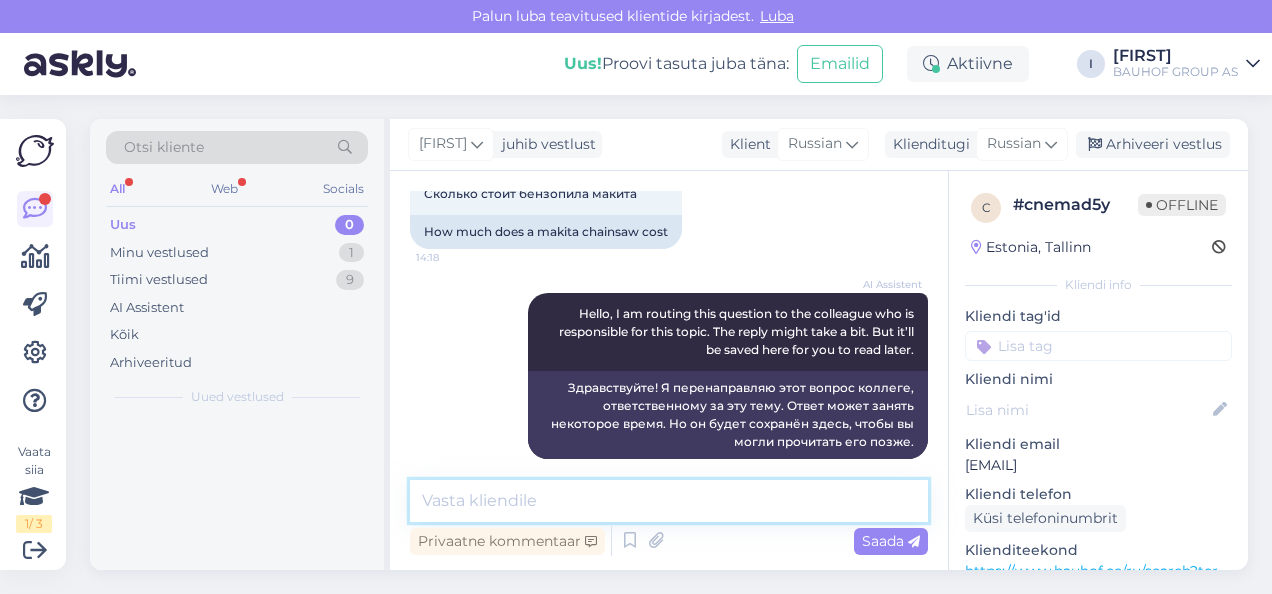 paste on "https://www.bauhof.ee/et/search?term=makita" 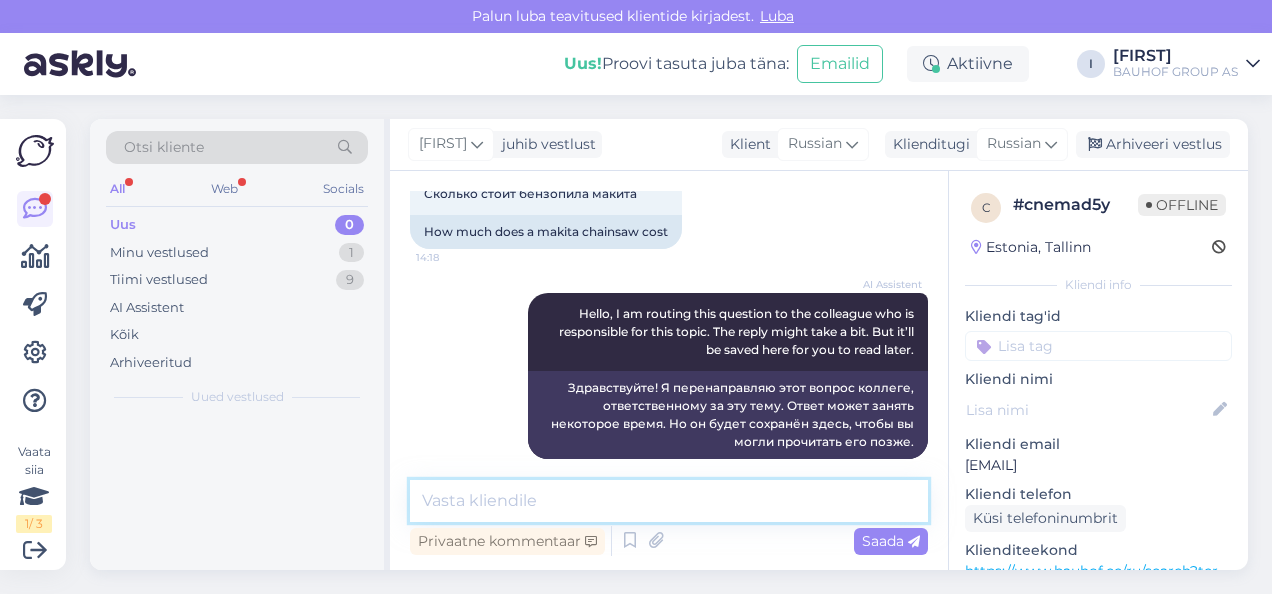 type on "https://www.bauhof.ee/et/search?term=makita" 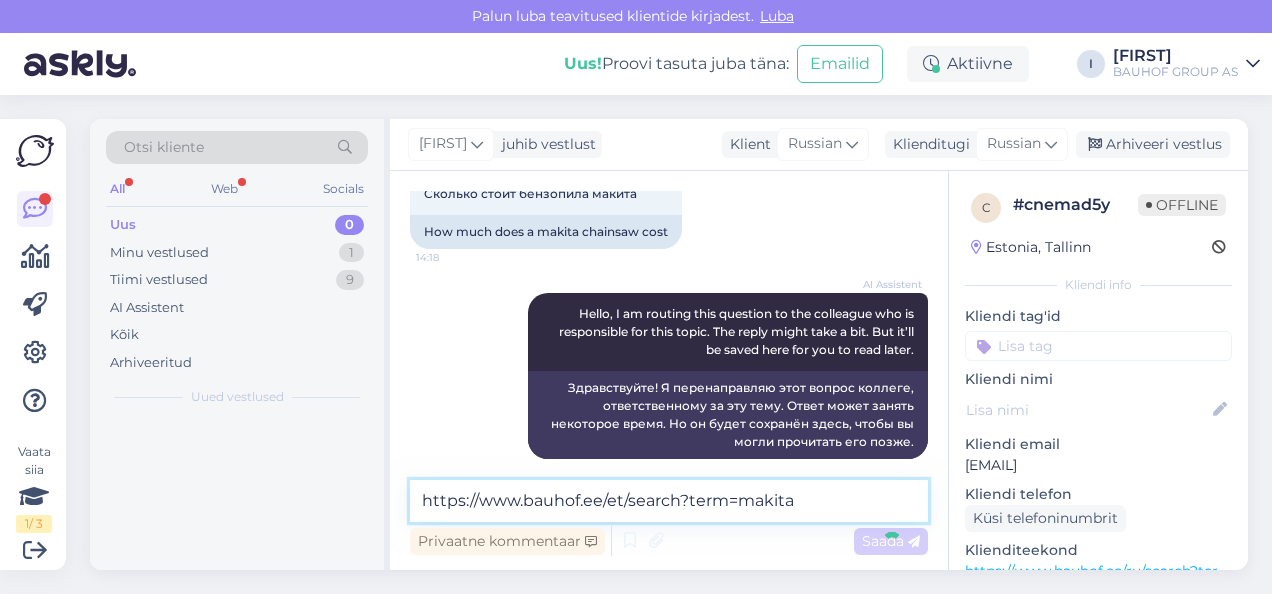 type 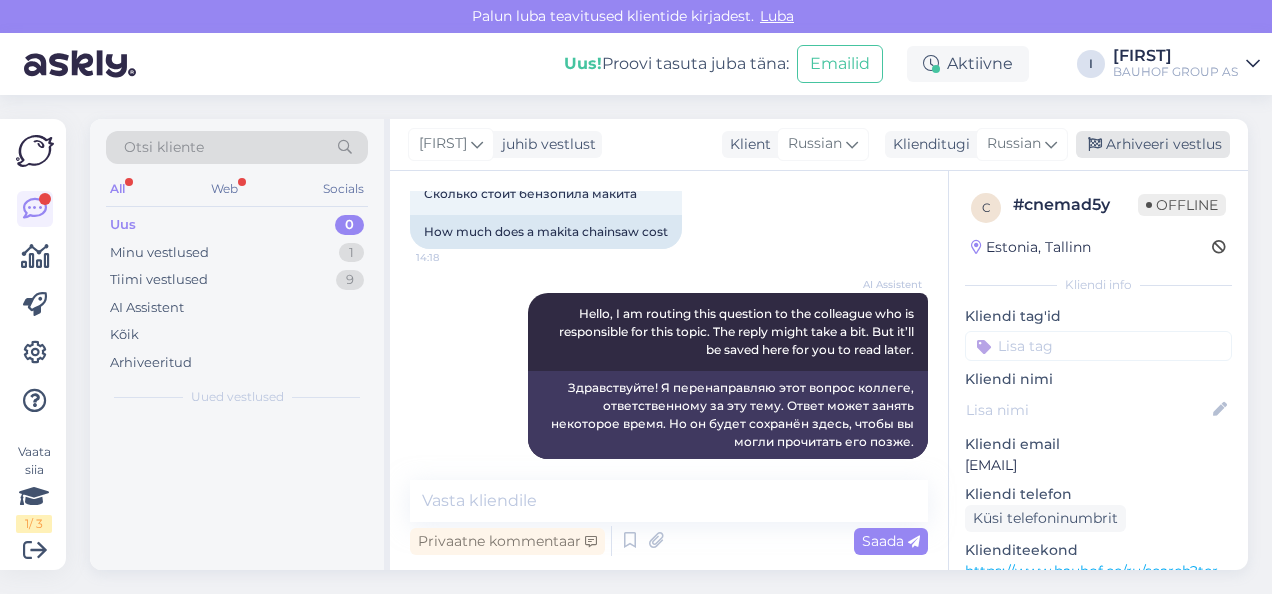 click on "Arhiveeri vestlus" at bounding box center (1153, 144) 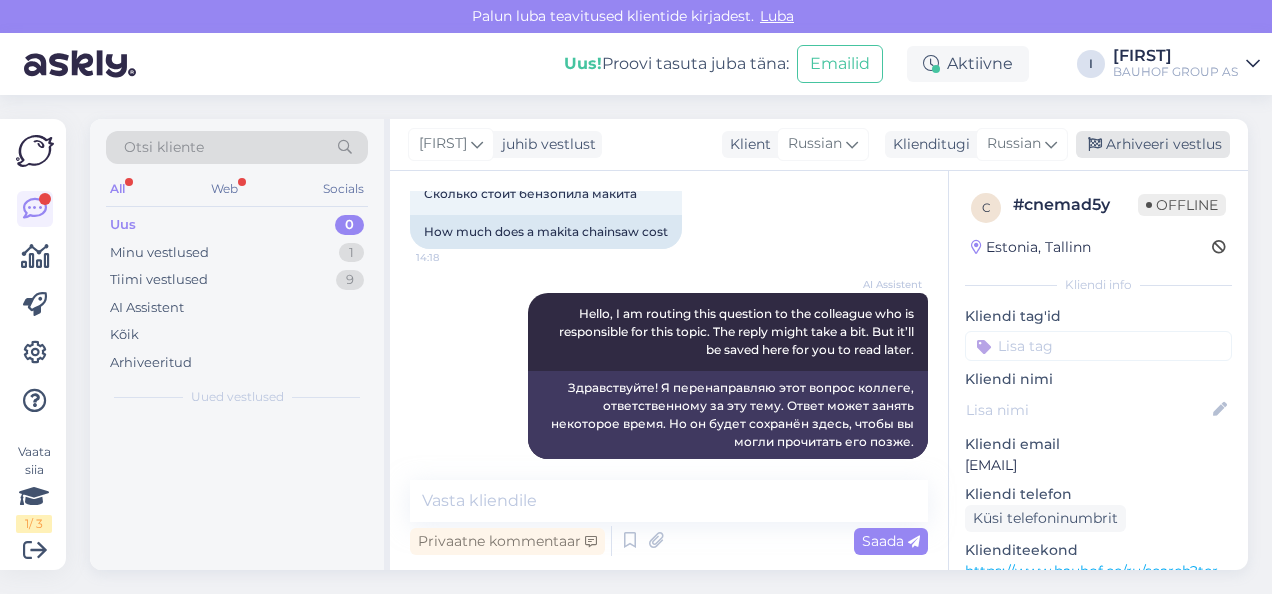 click on "Arhiveeri vestlus" at bounding box center [1153, 144] 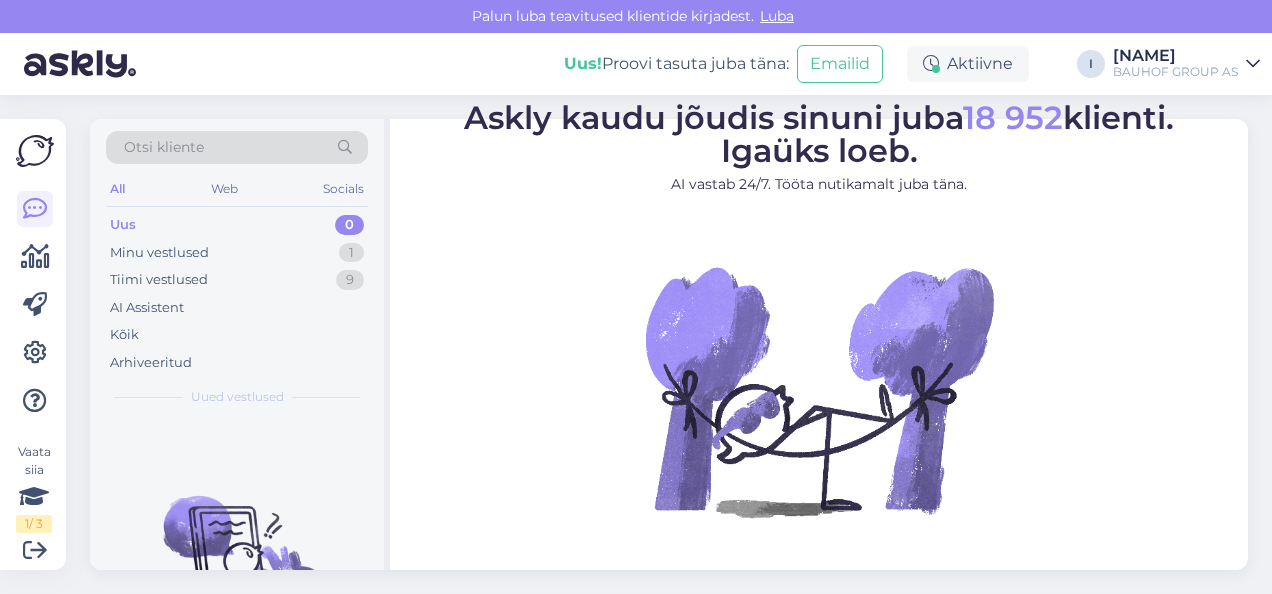 scroll, scrollTop: 0, scrollLeft: 0, axis: both 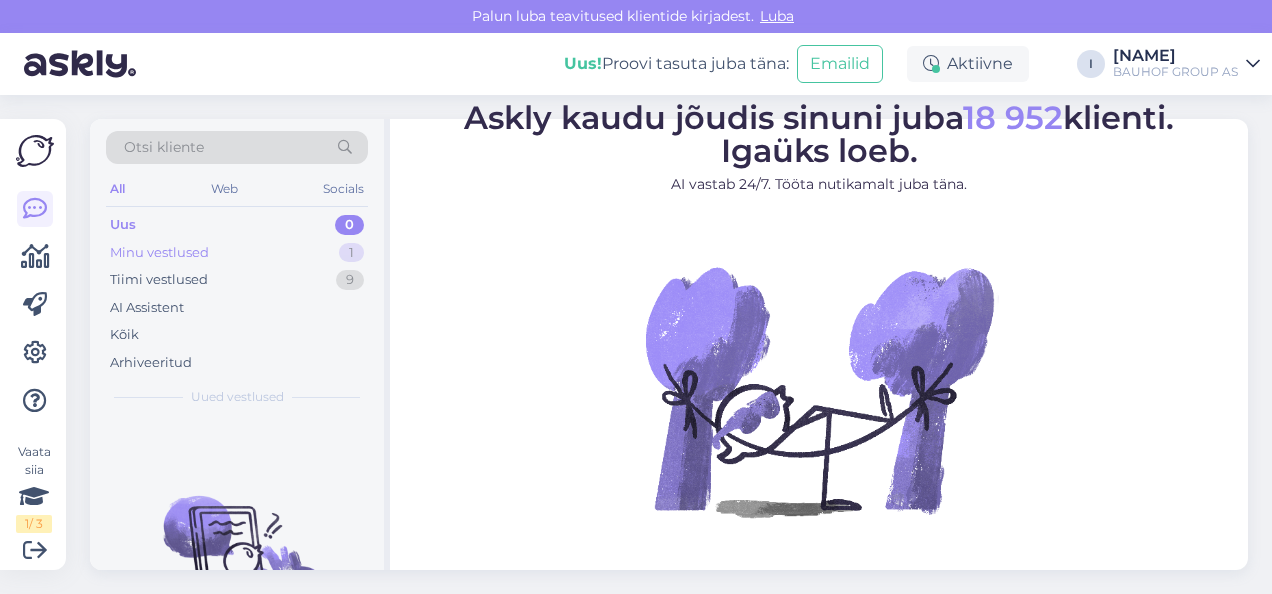 click on "Minu vestlused" at bounding box center (159, 253) 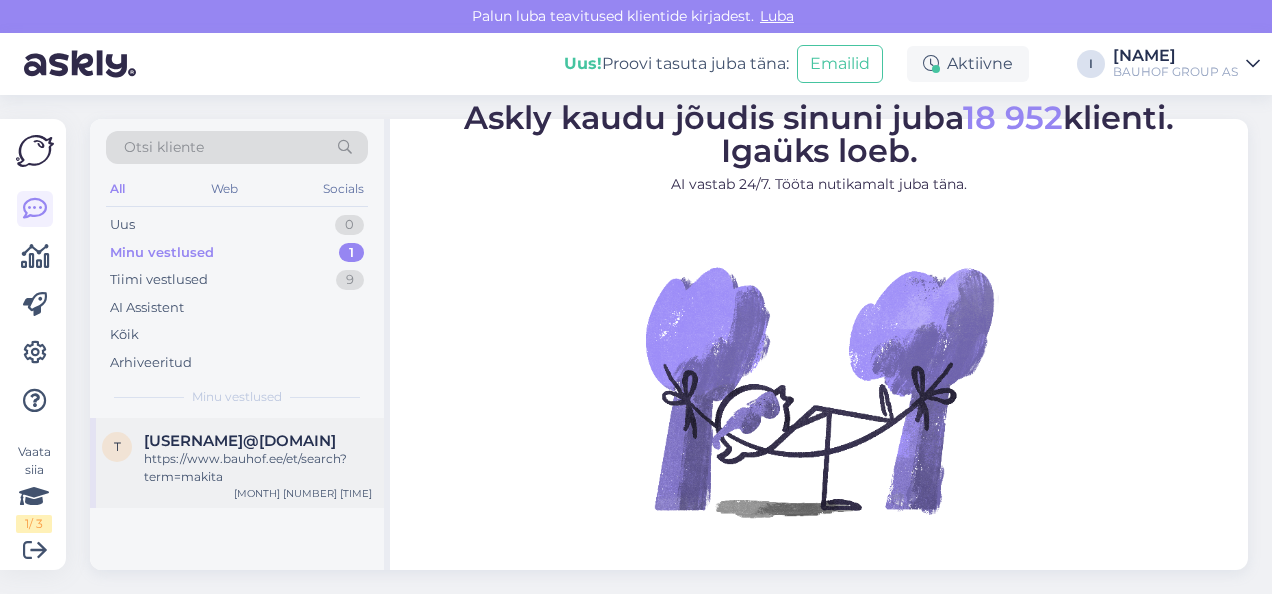 click on "https://www.bauhof.ee/et/search?term=makita" at bounding box center [258, 468] 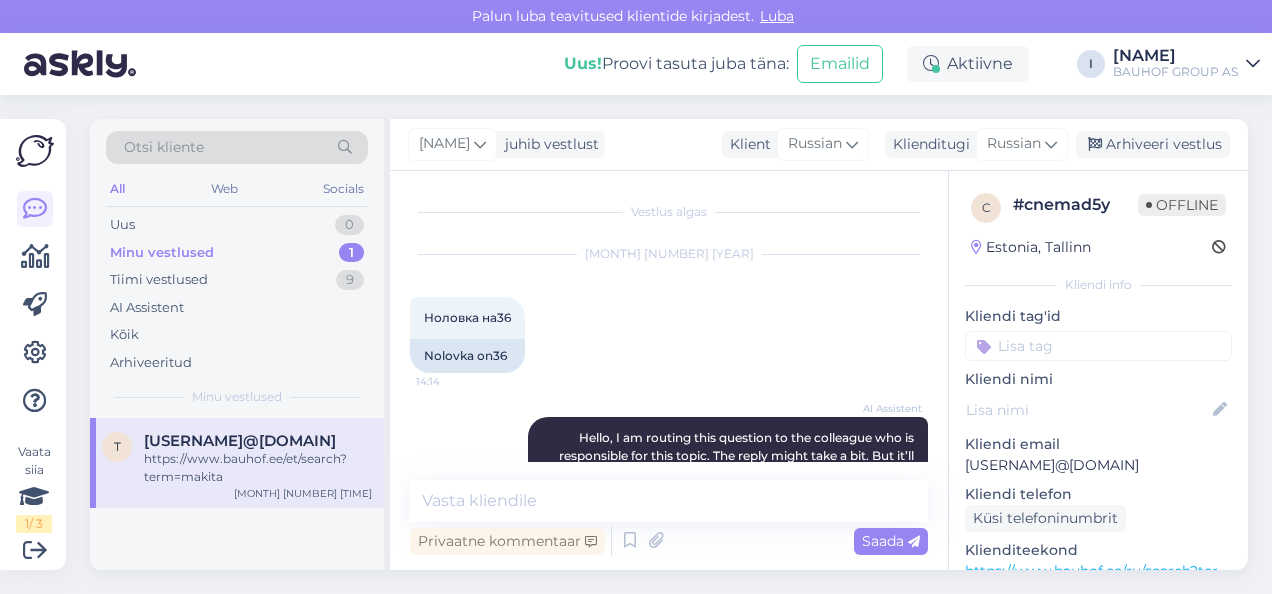 scroll, scrollTop: 2126, scrollLeft: 0, axis: vertical 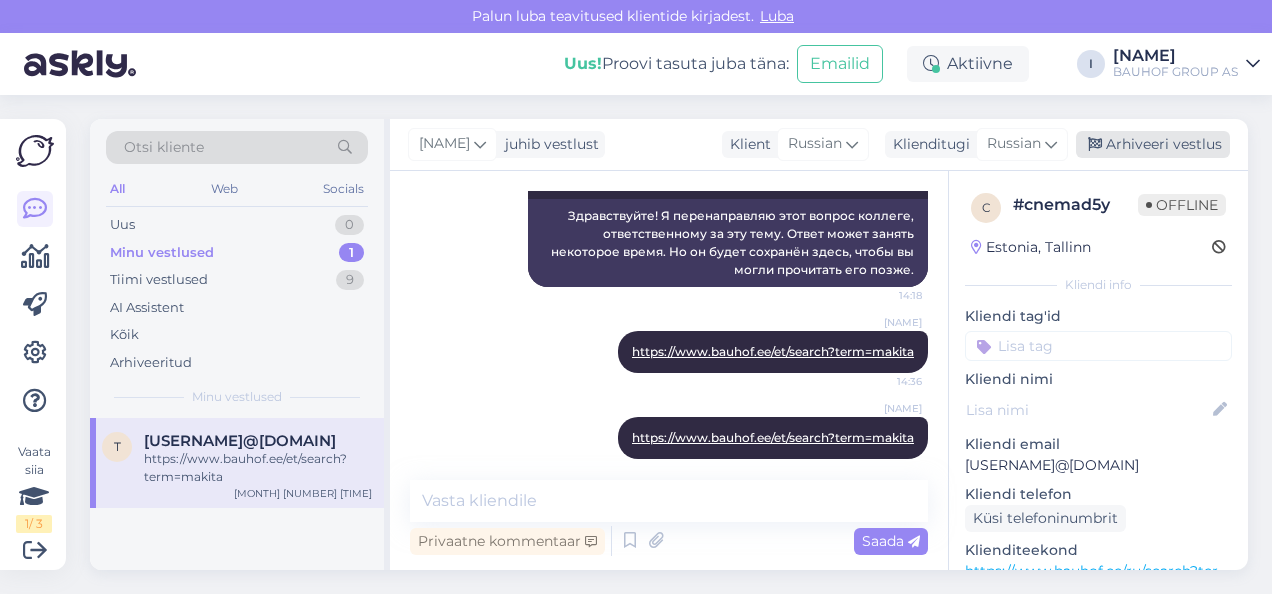 click on "Arhiveeri vestlus" at bounding box center (1153, 144) 